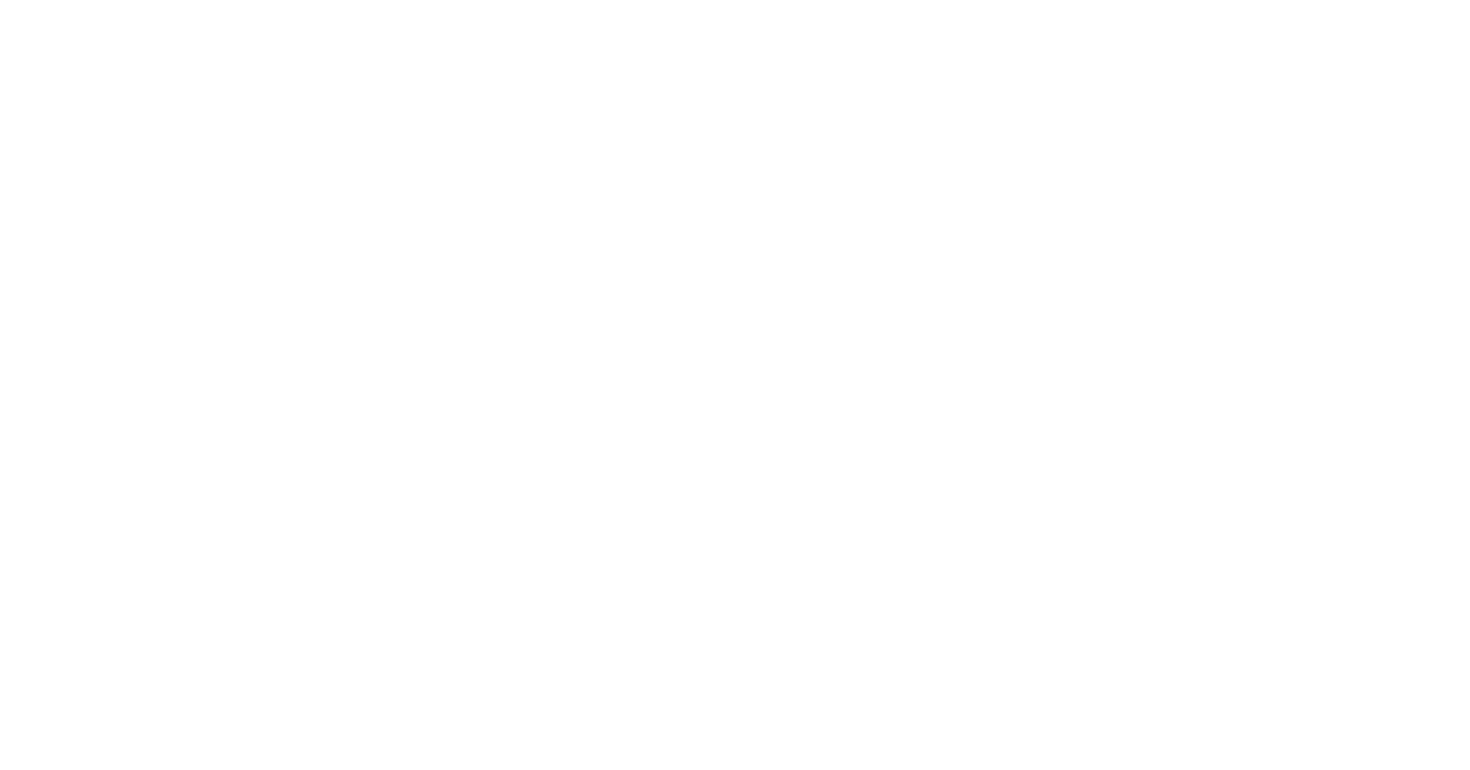 scroll, scrollTop: 0, scrollLeft: 0, axis: both 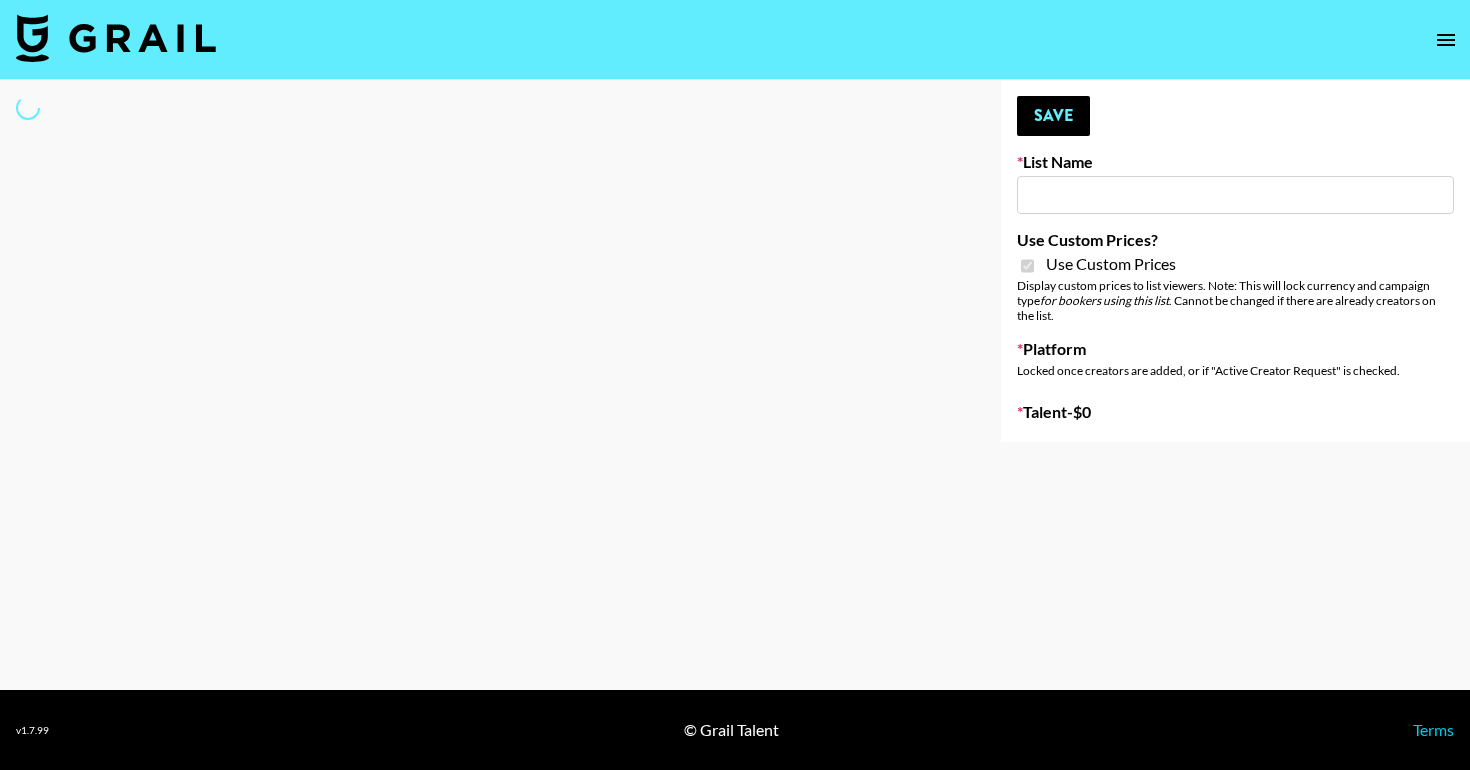 type on "Garage Clothing" 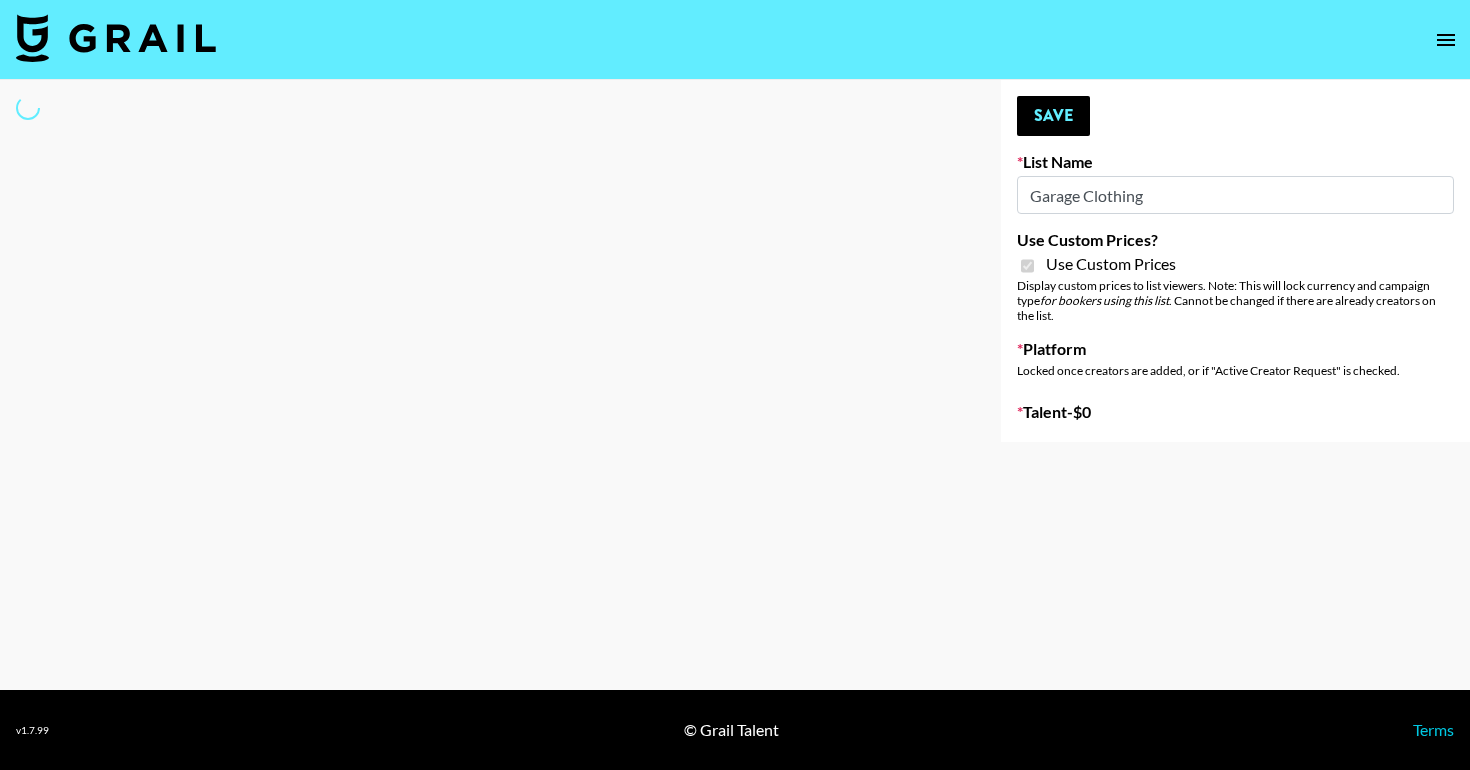 select on "Brand" 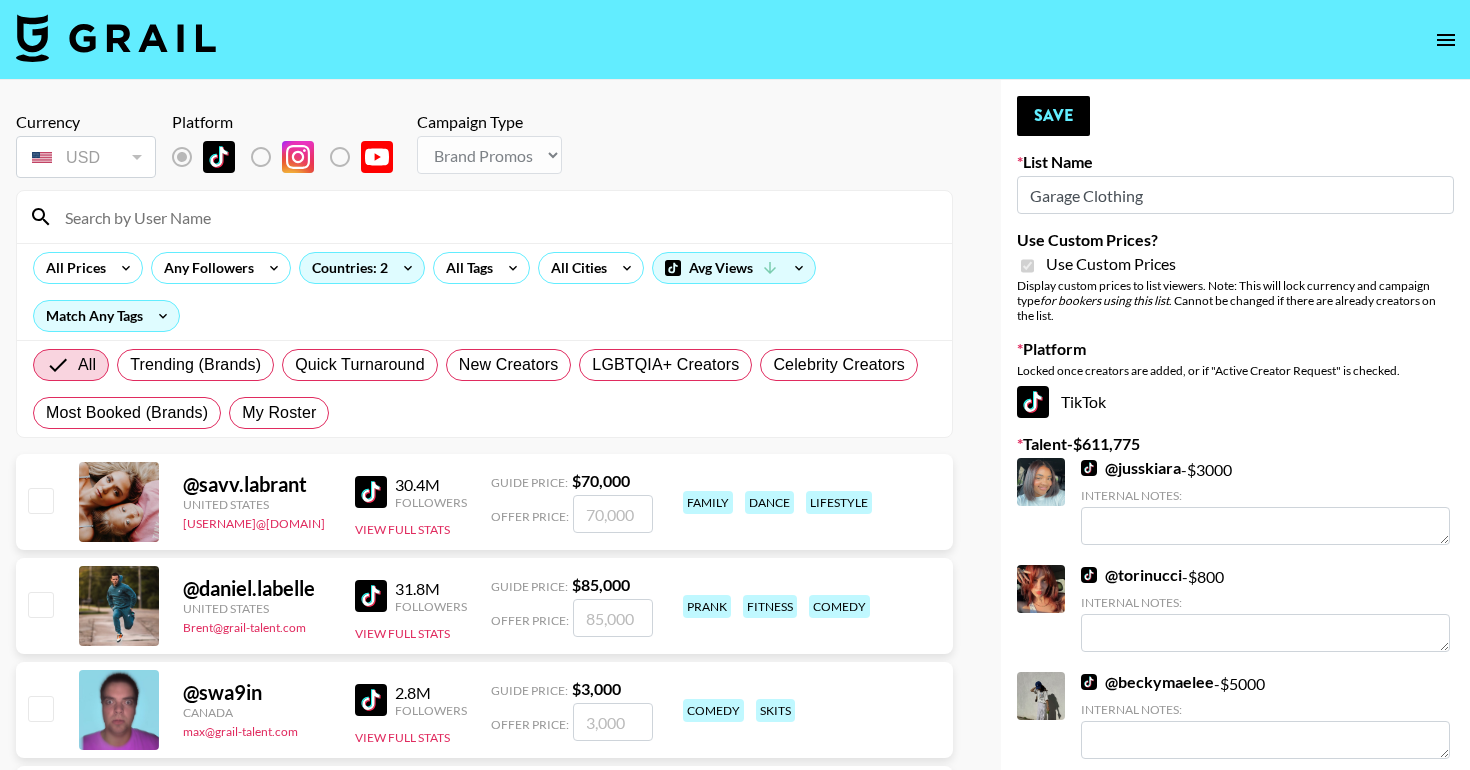 click at bounding box center [496, 217] 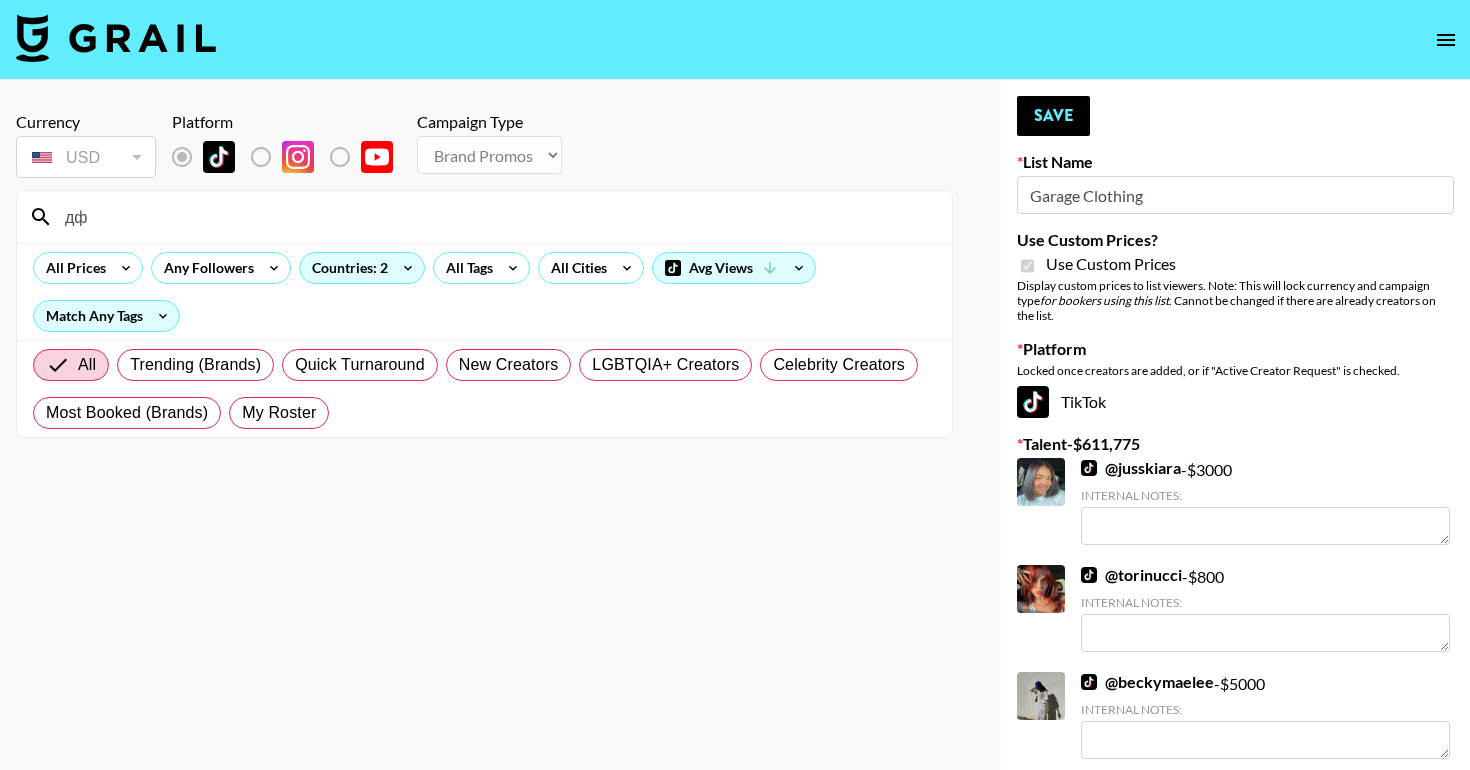 type on "д" 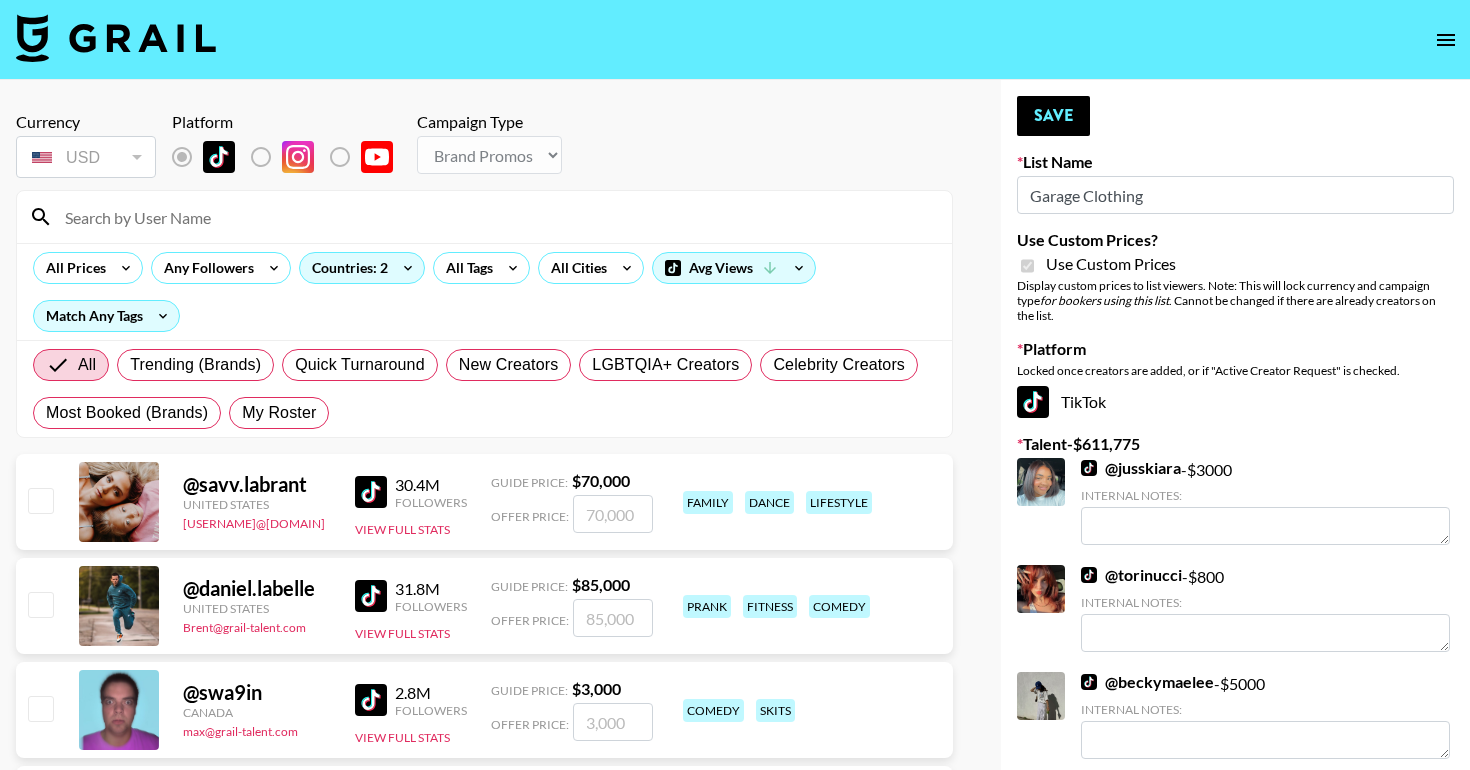 type on "д" 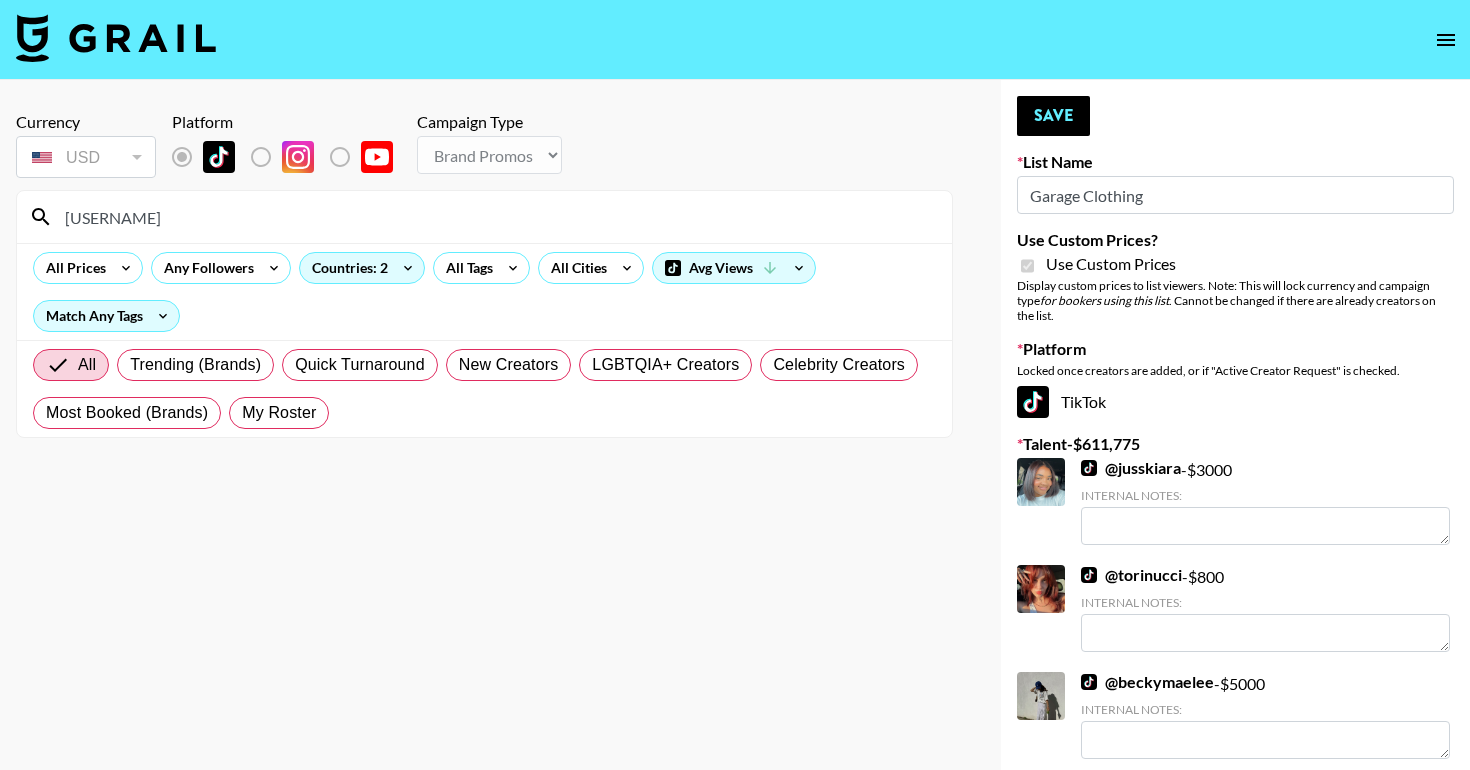 drag, startPoint x: 96, startPoint y: 213, endPoint x: 50, endPoint y: 213, distance: 46 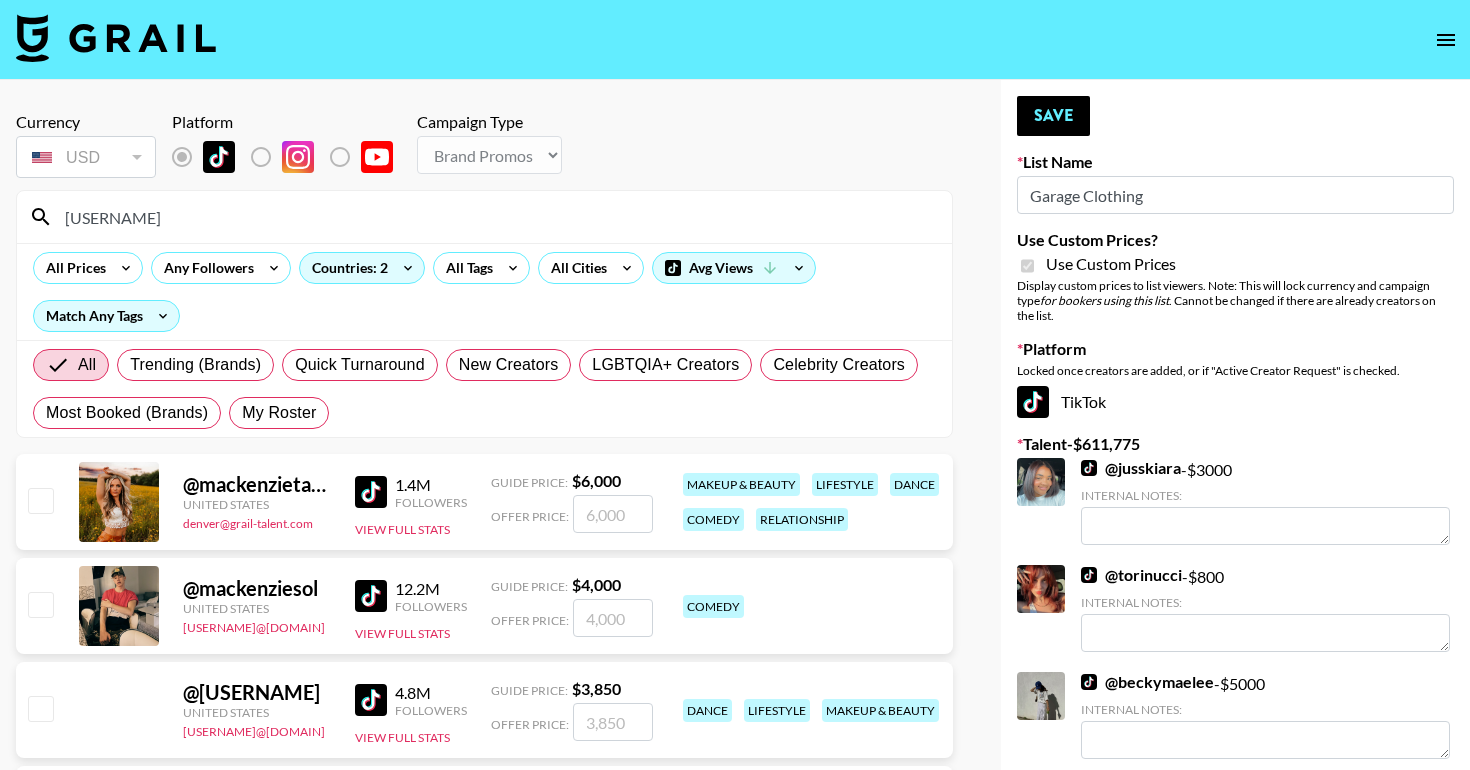 type on "[USERNAME]" 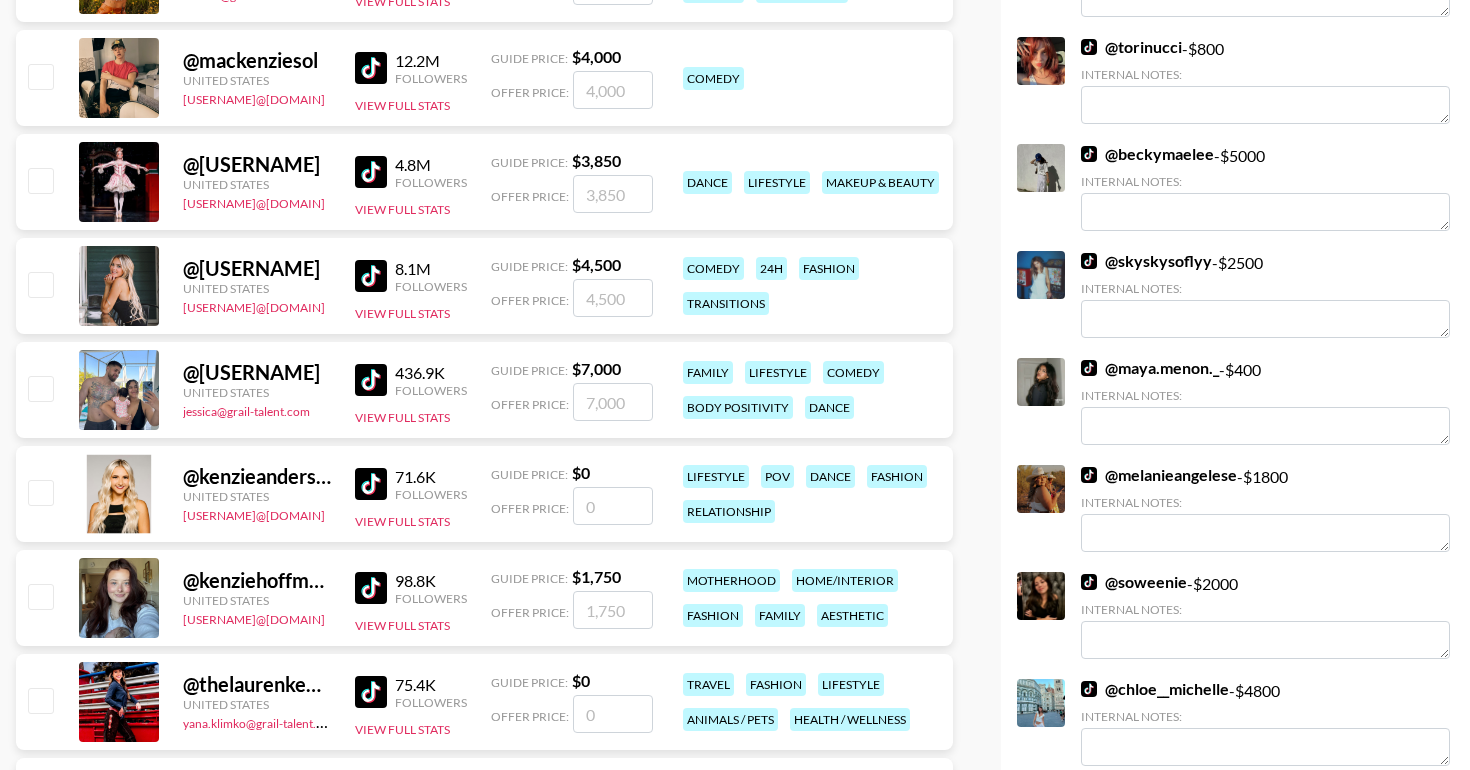 scroll, scrollTop: 773, scrollLeft: 0, axis: vertical 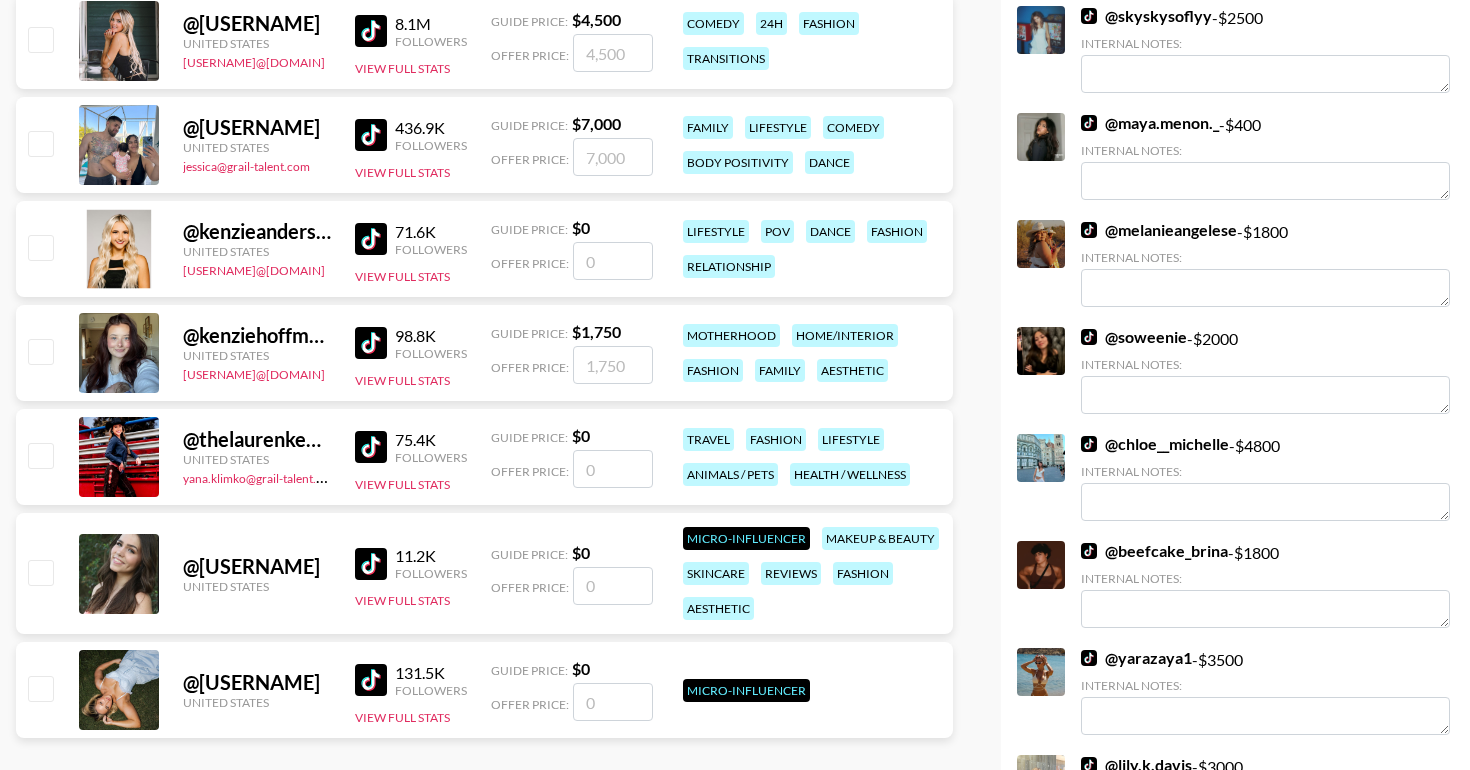 click at bounding box center [40, 455] 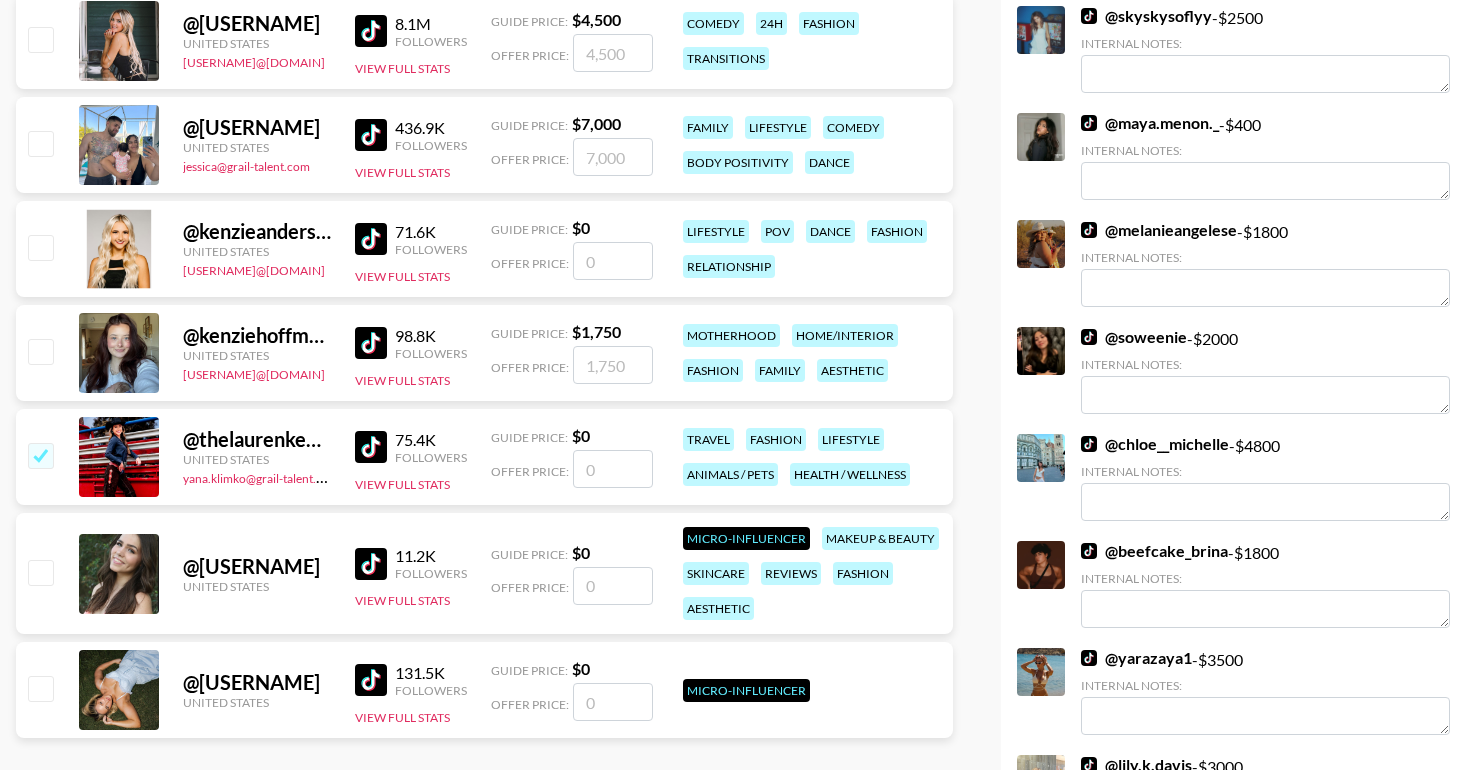 checkbox on "true" 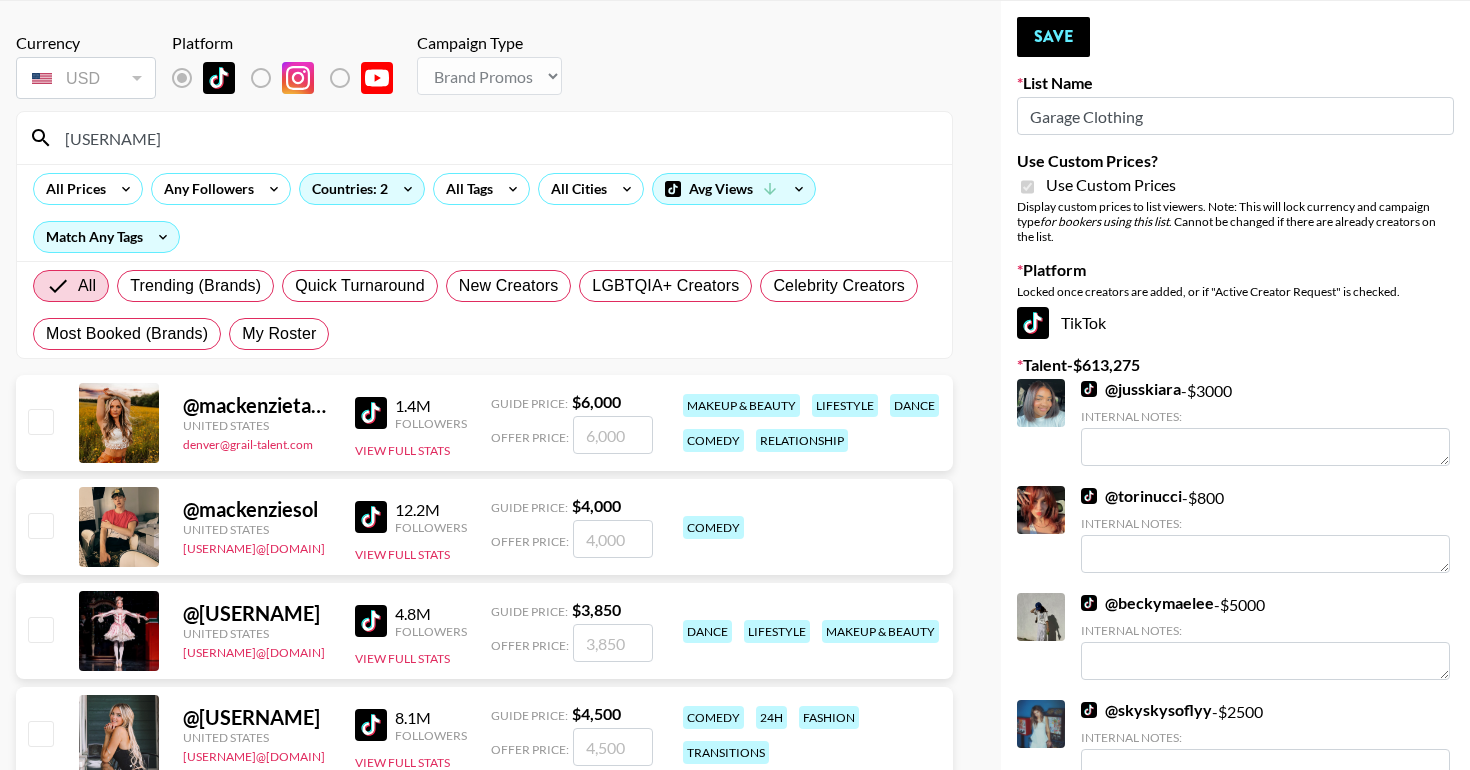 scroll, scrollTop: 0, scrollLeft: 0, axis: both 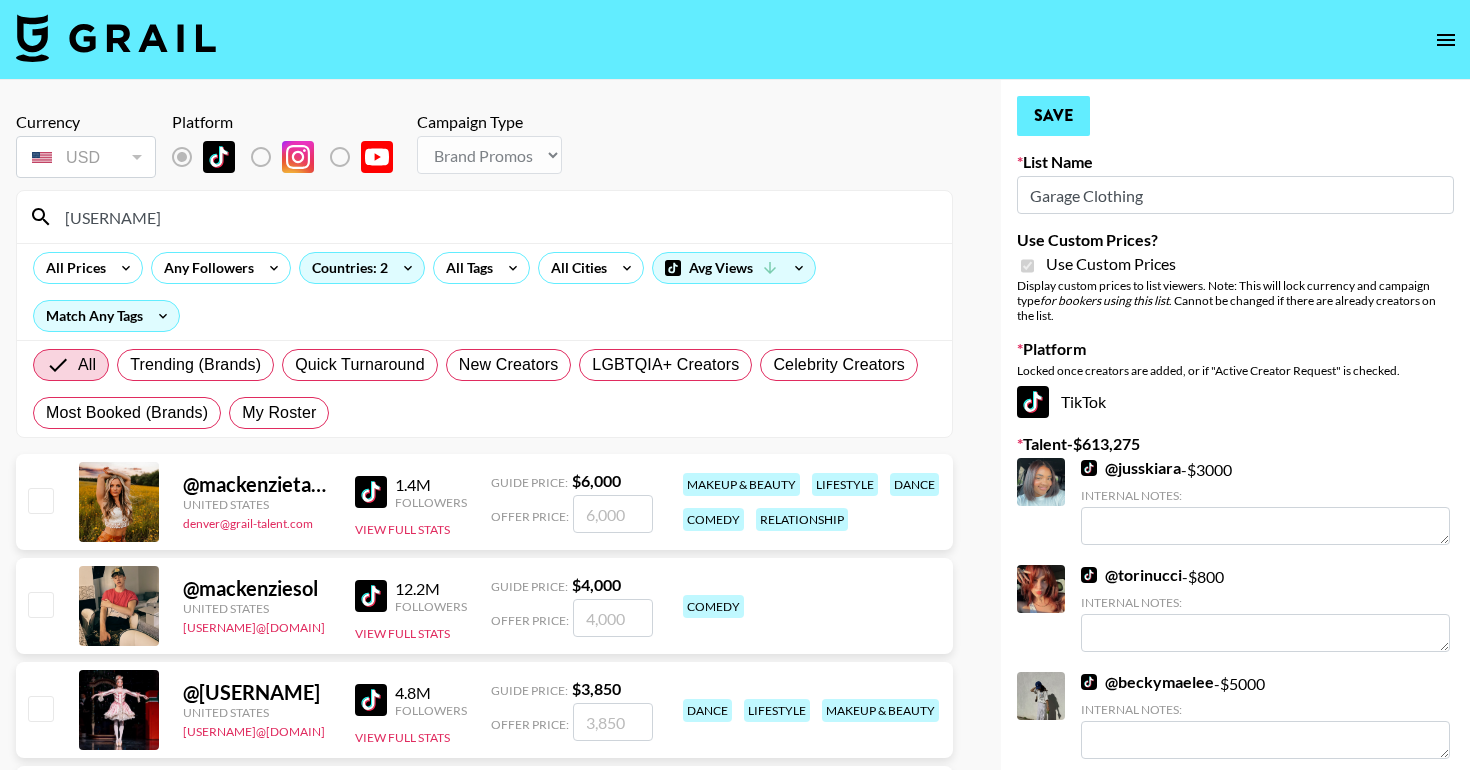 type on "1500" 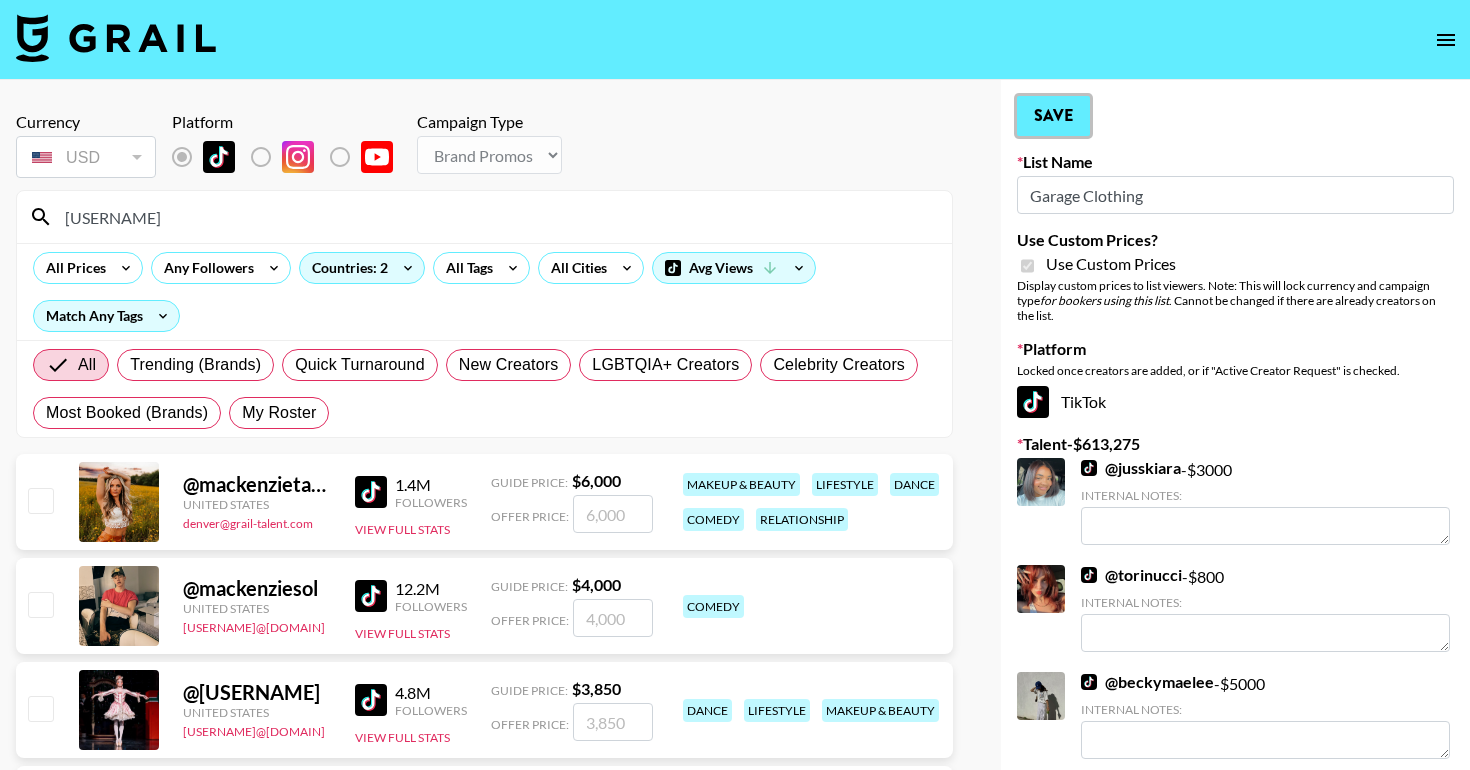 click on "Save" at bounding box center [1053, 116] 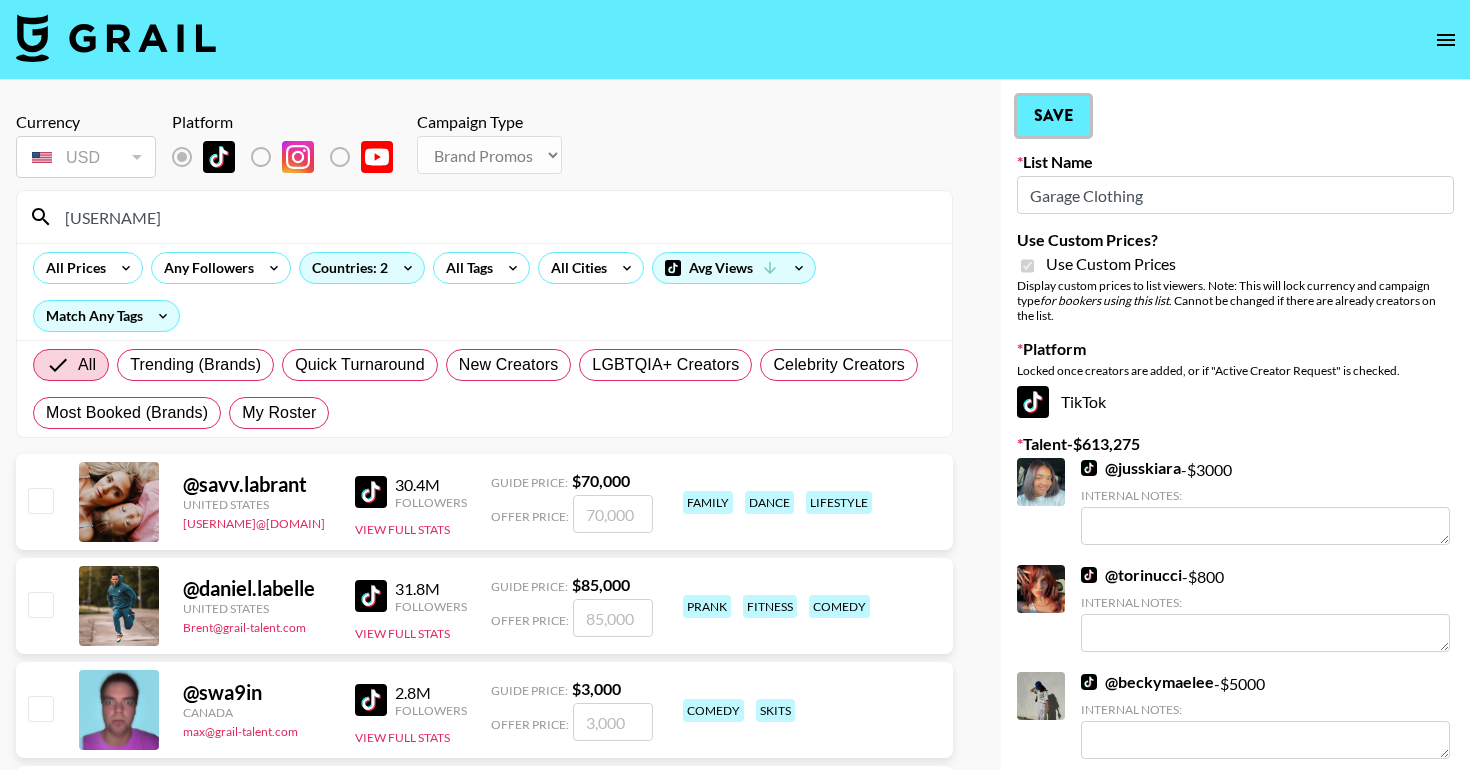 type 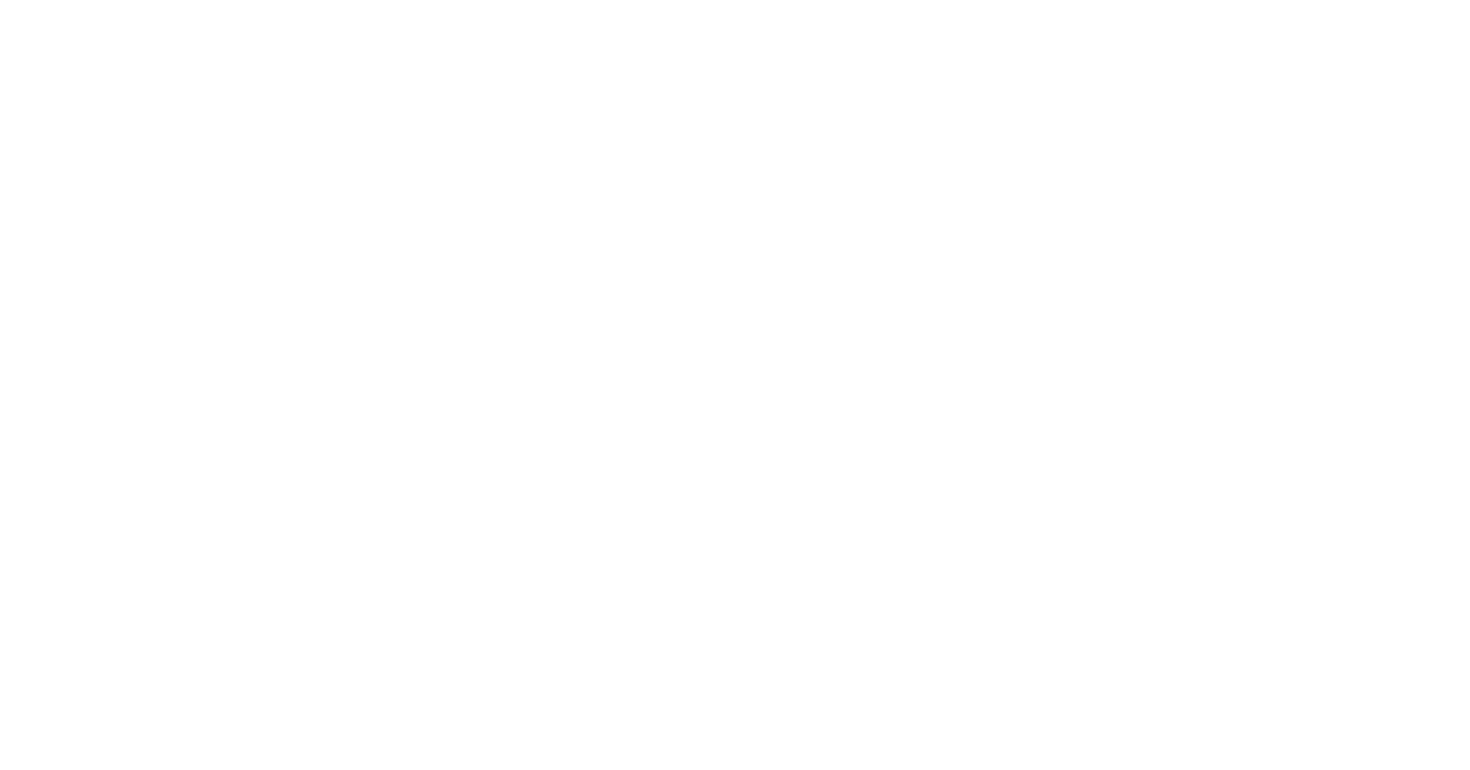 scroll, scrollTop: 0, scrollLeft: 0, axis: both 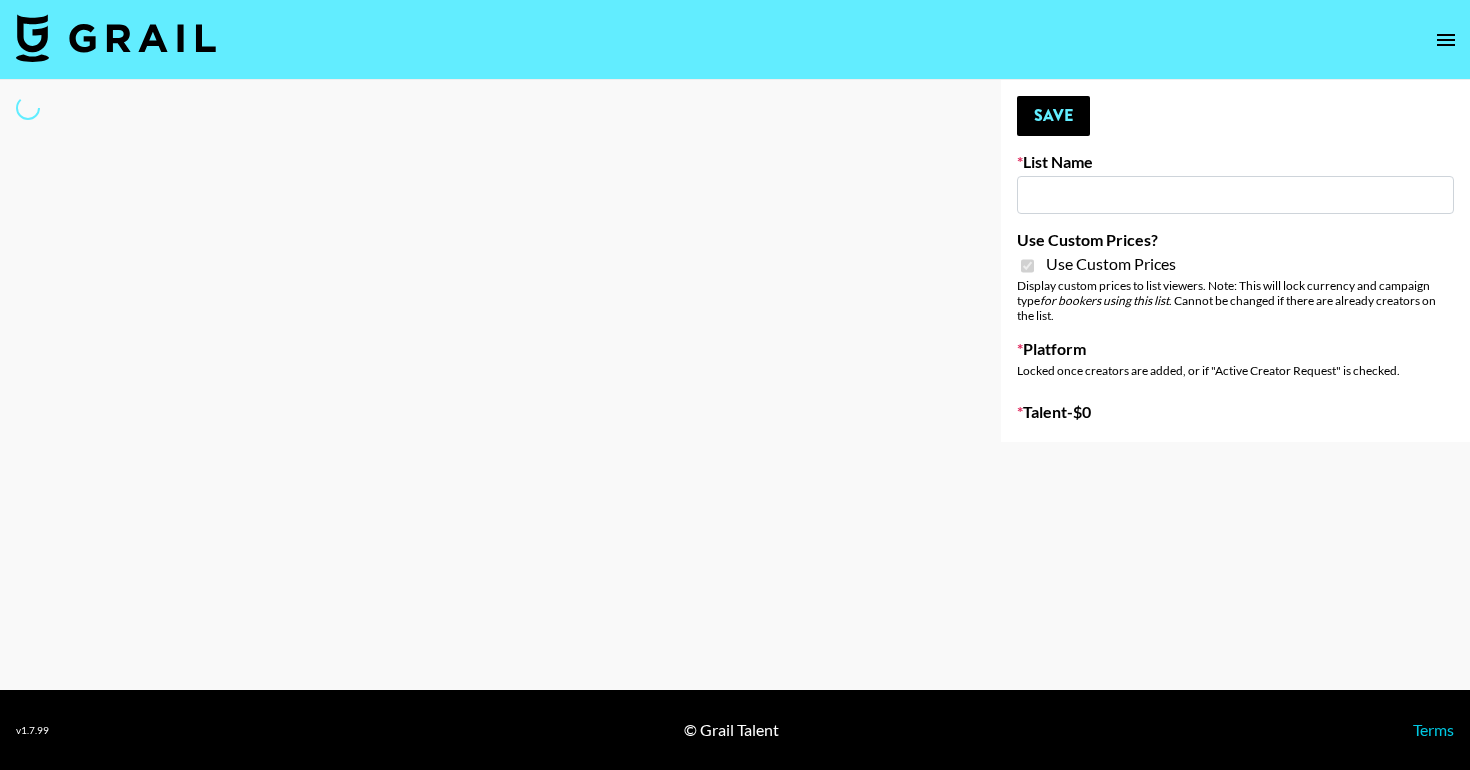 type on "[STATE] Creators" 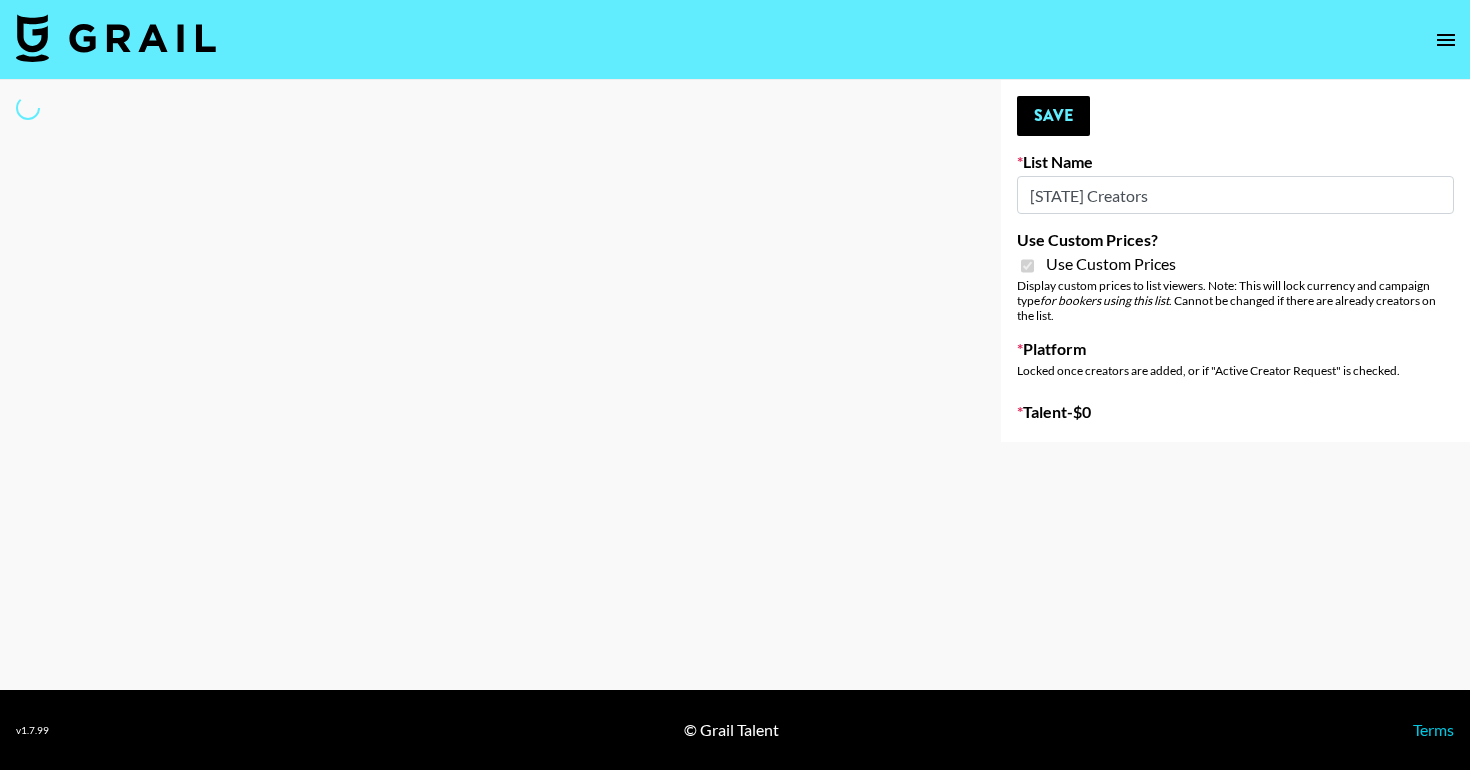select on "Brand" 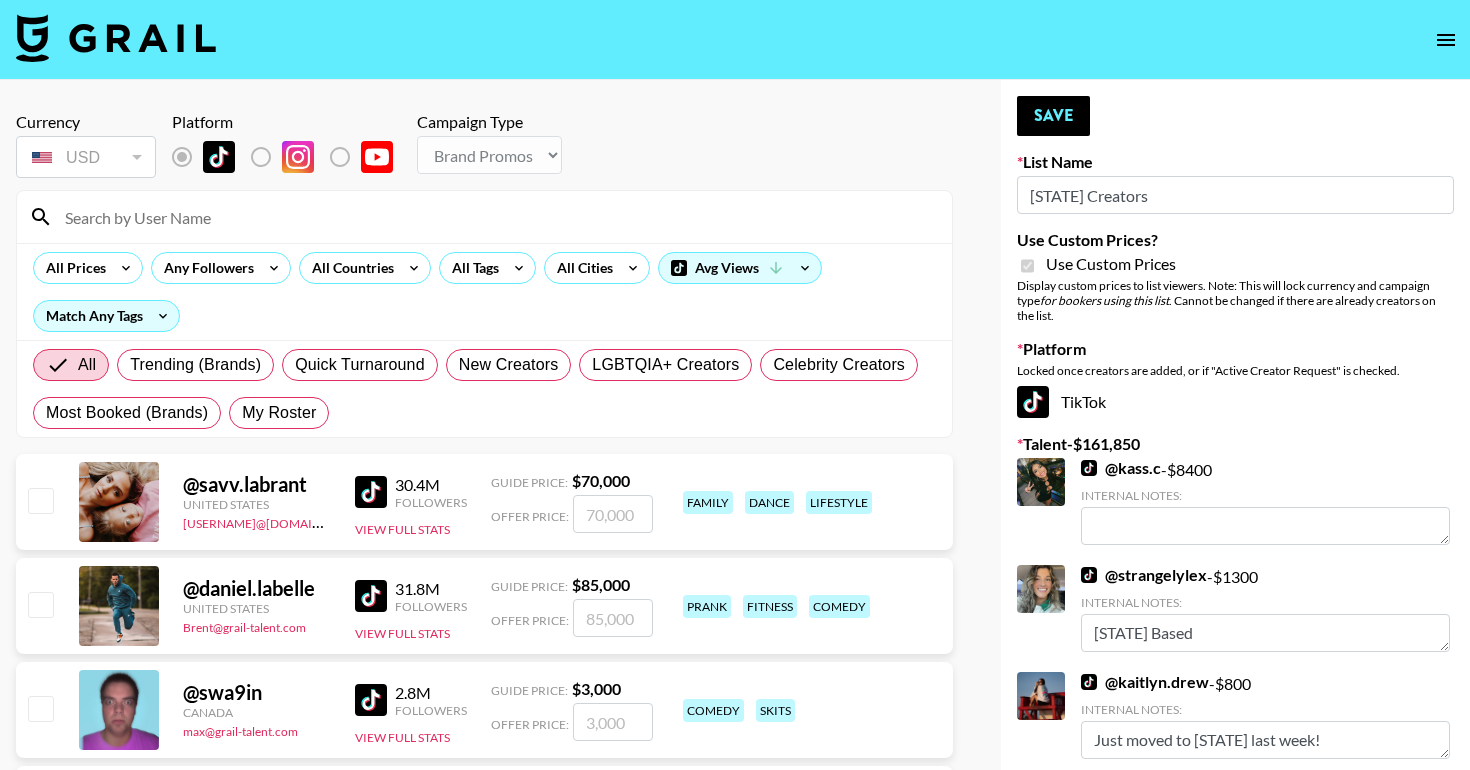 click at bounding box center (496, 217) 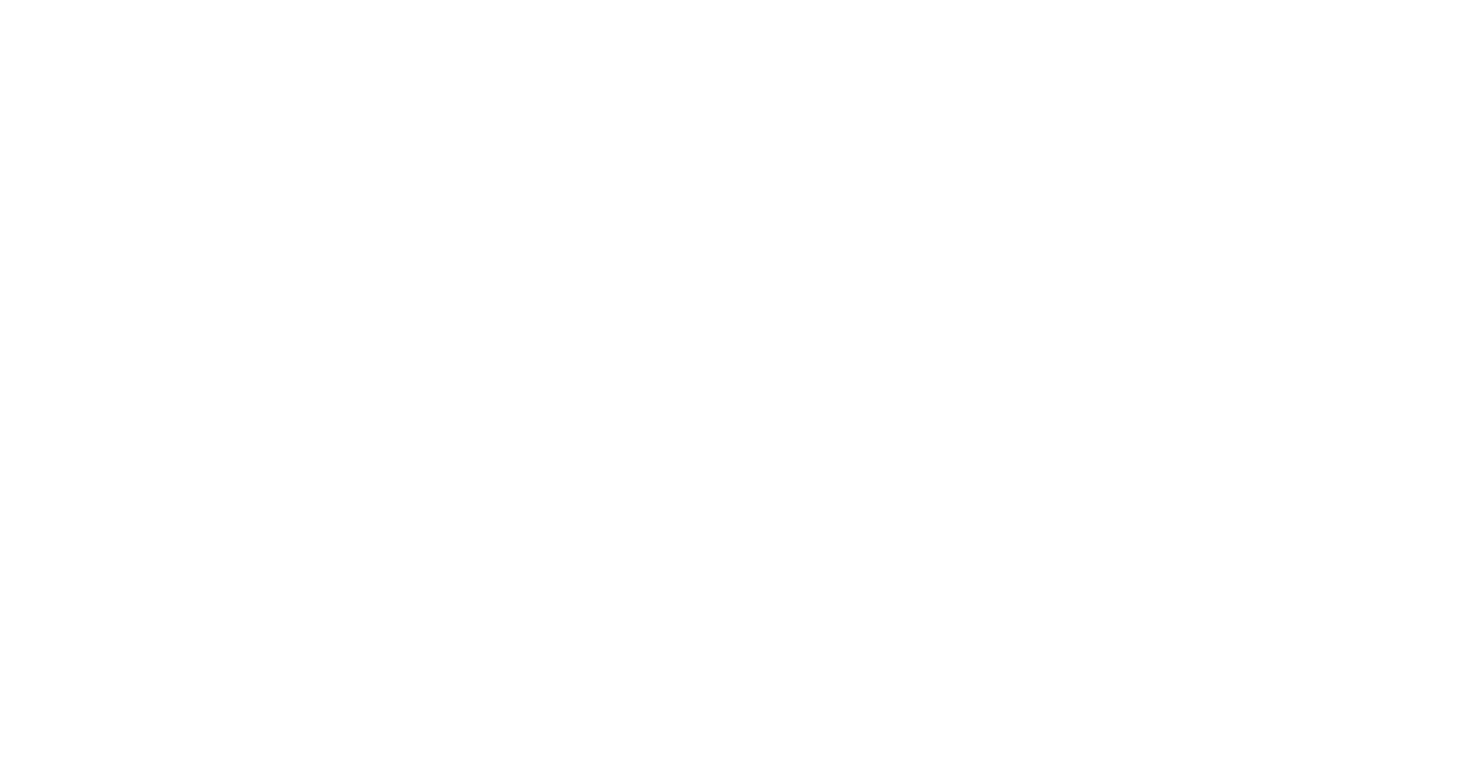 scroll, scrollTop: 0, scrollLeft: 0, axis: both 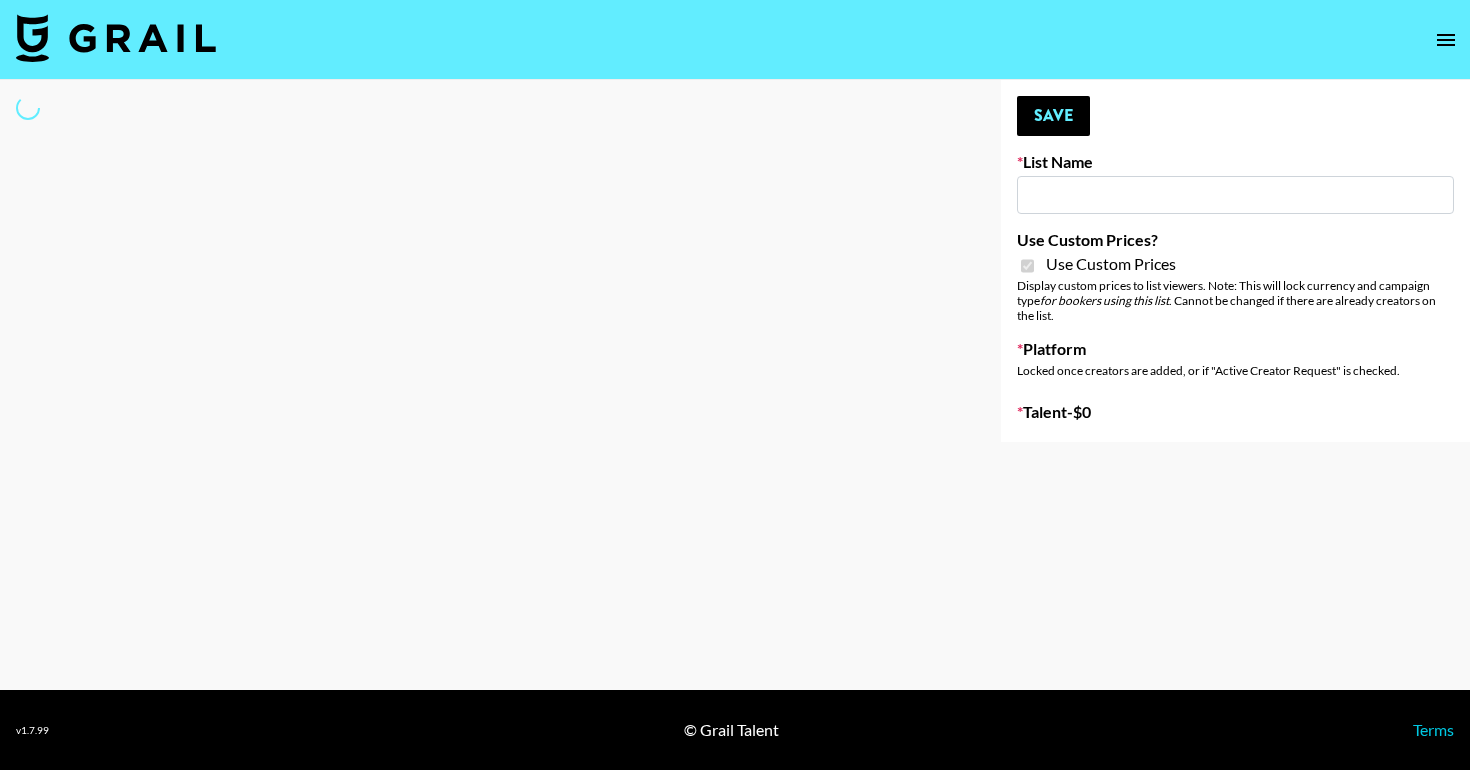 type on "Energy Brand (Unspecified, [COUNTRY])" 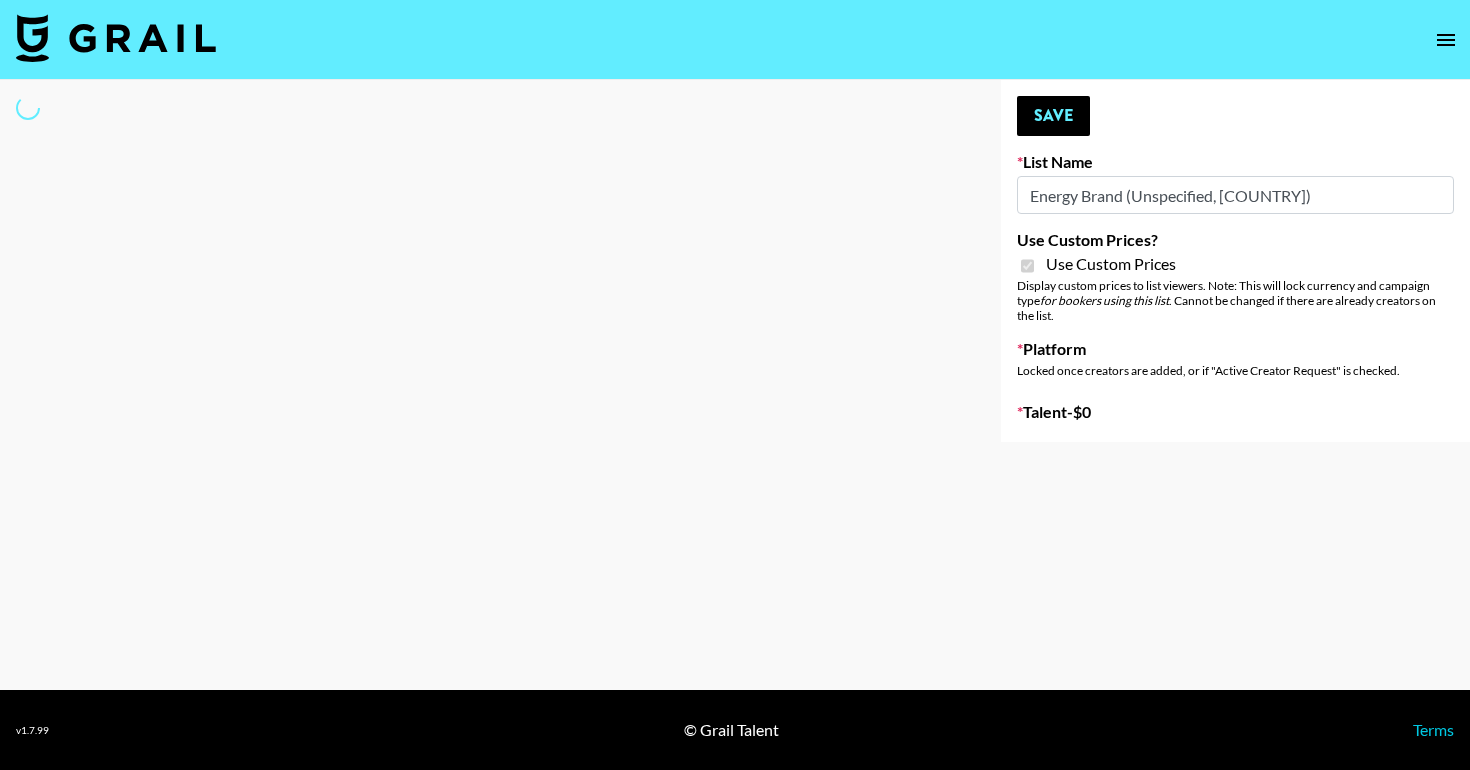 select on "Brand" 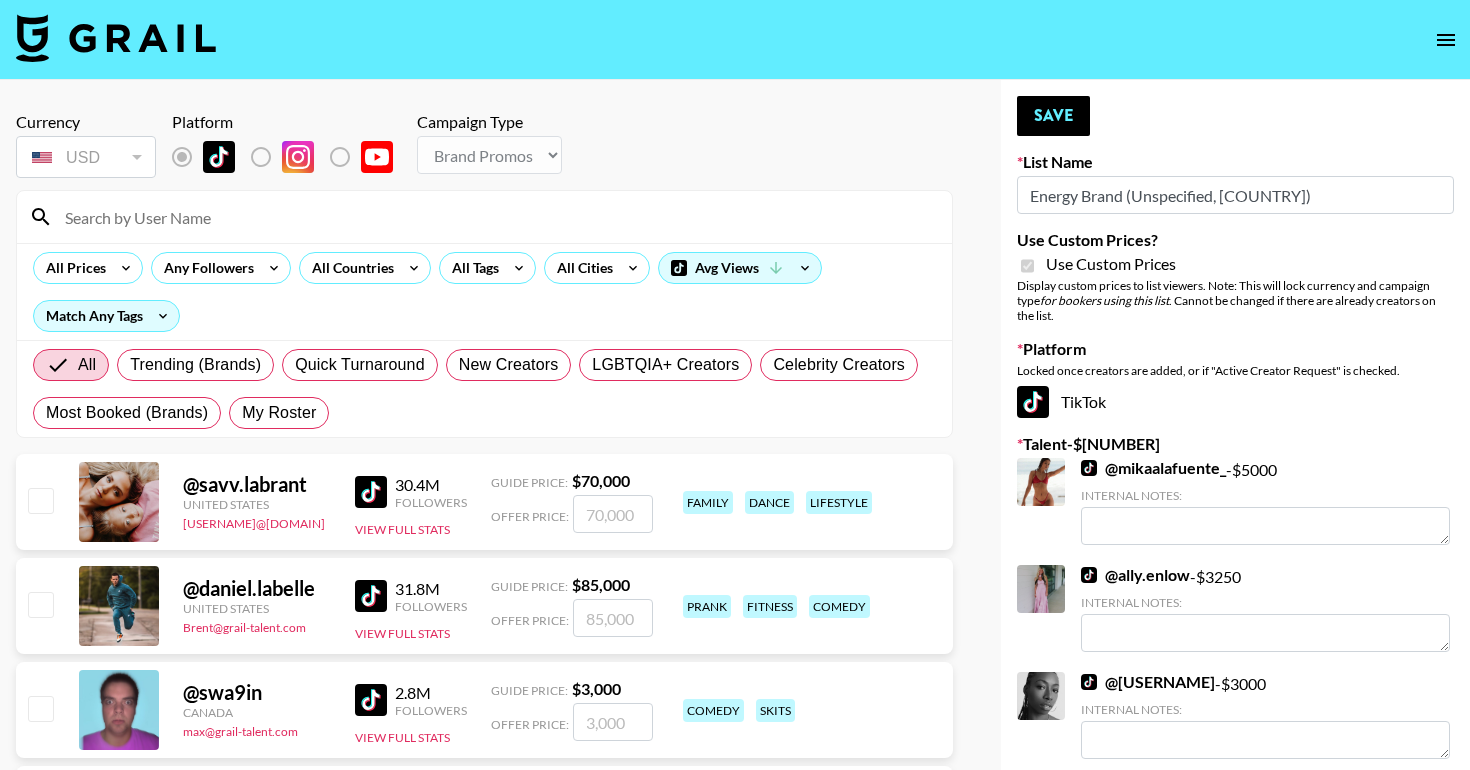 click at bounding box center (496, 217) 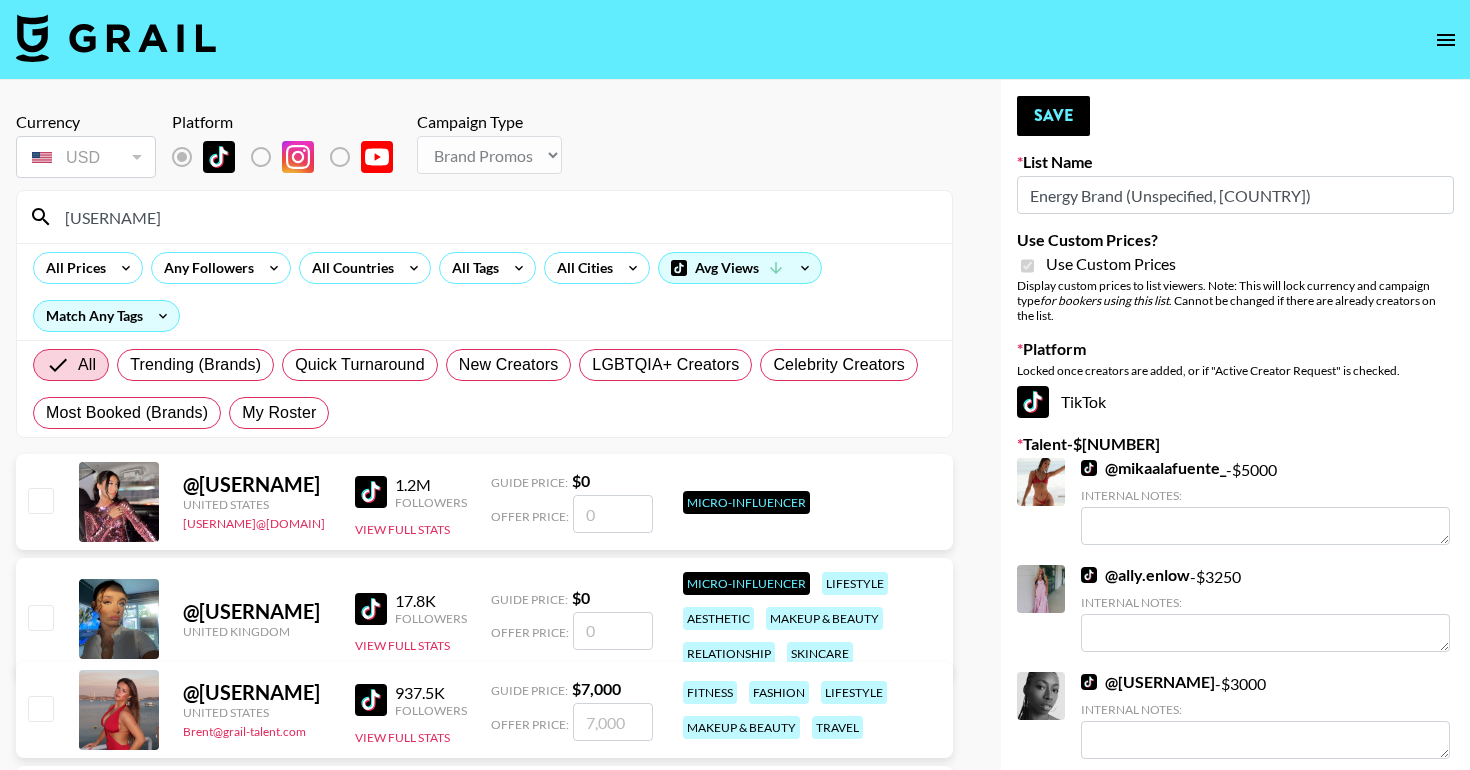 click on "[USERNAME]" at bounding box center [496, 217] 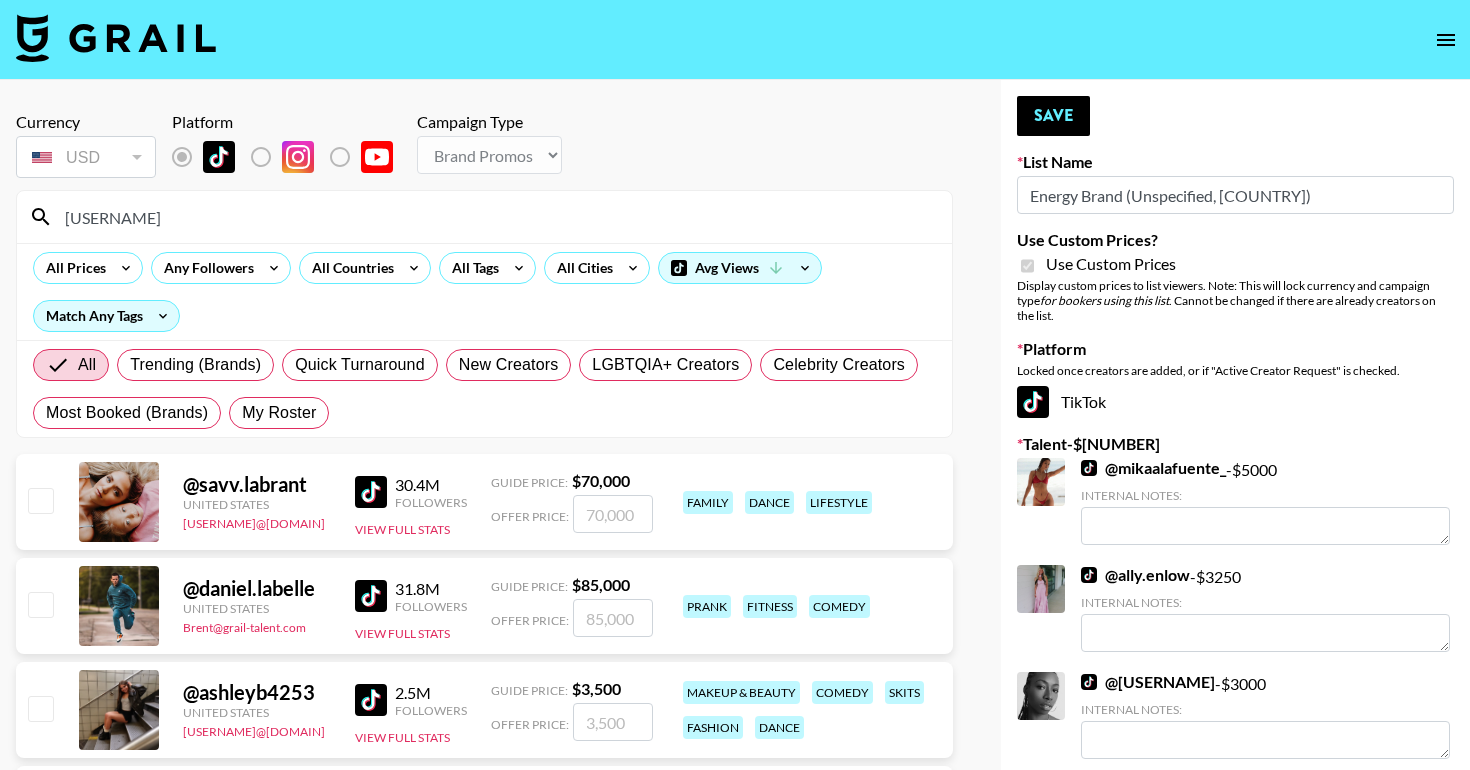 type on "l" 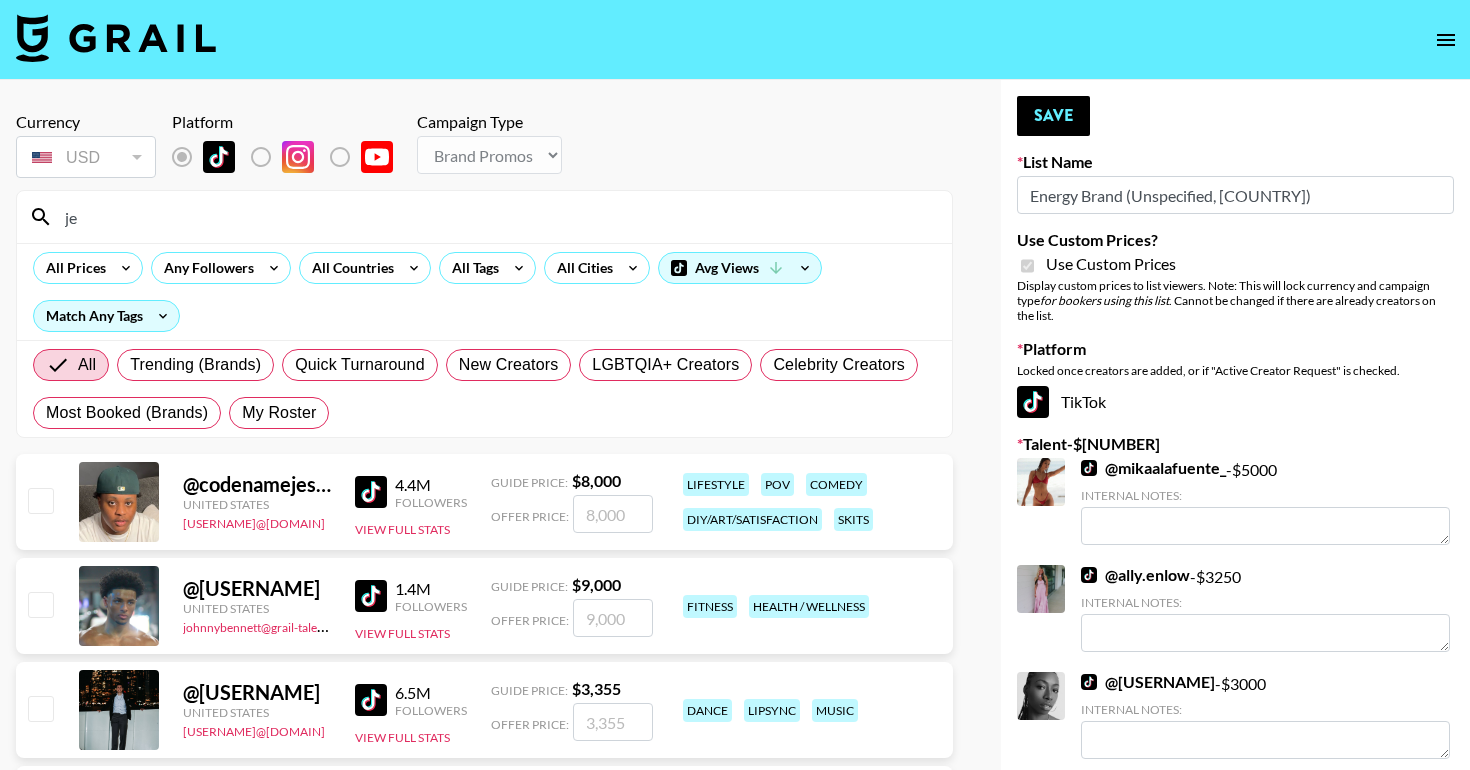 type on "j" 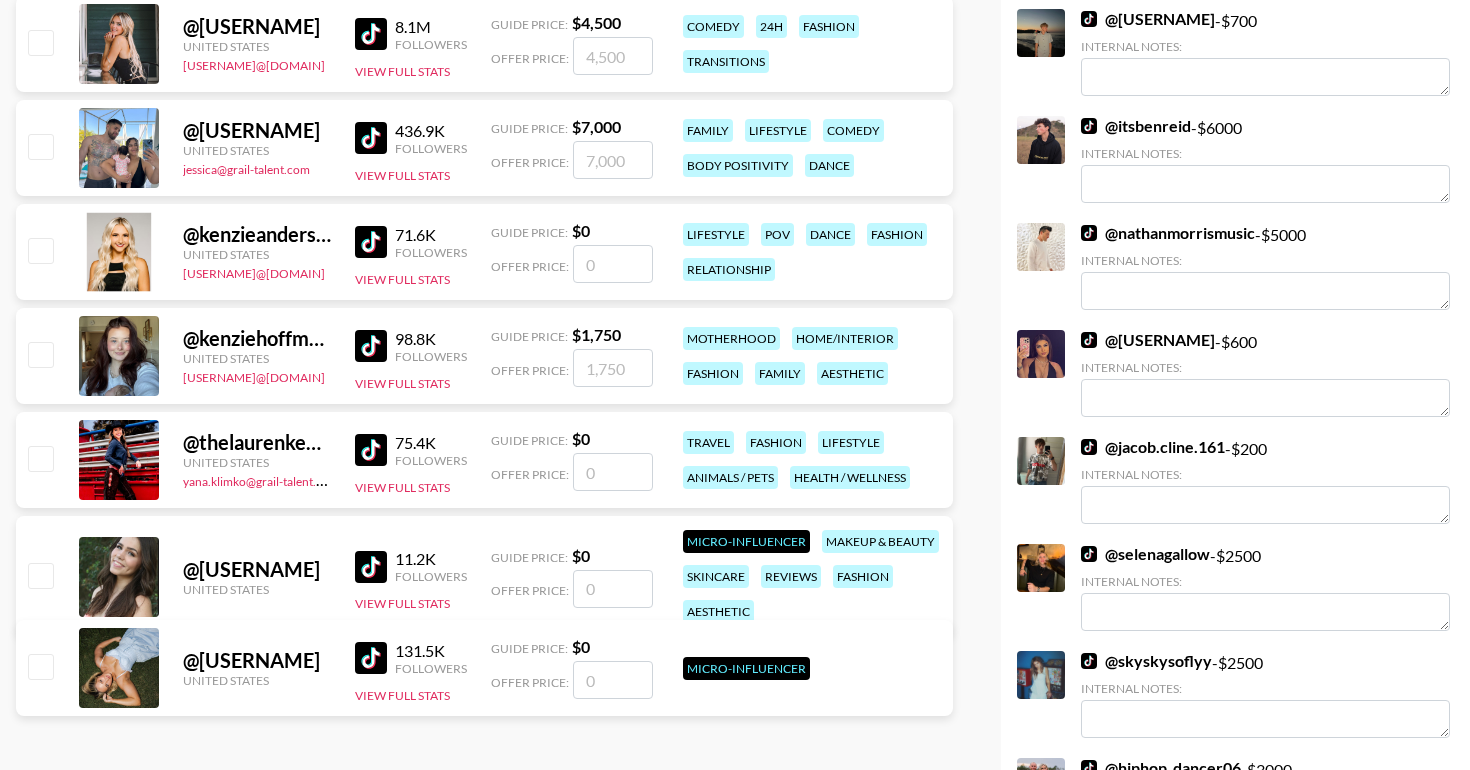 scroll, scrollTop: 787, scrollLeft: 0, axis: vertical 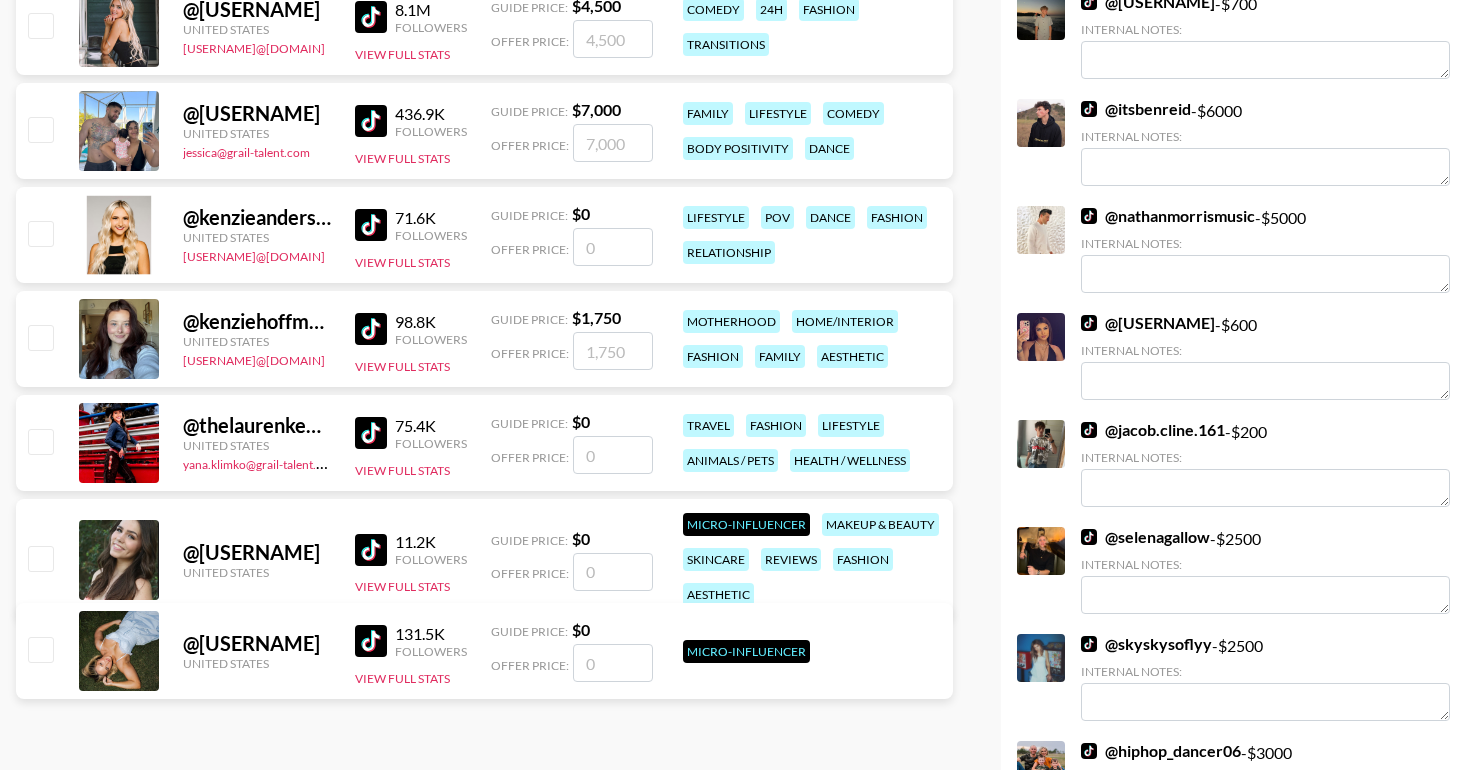 type on "[USERNAME]" 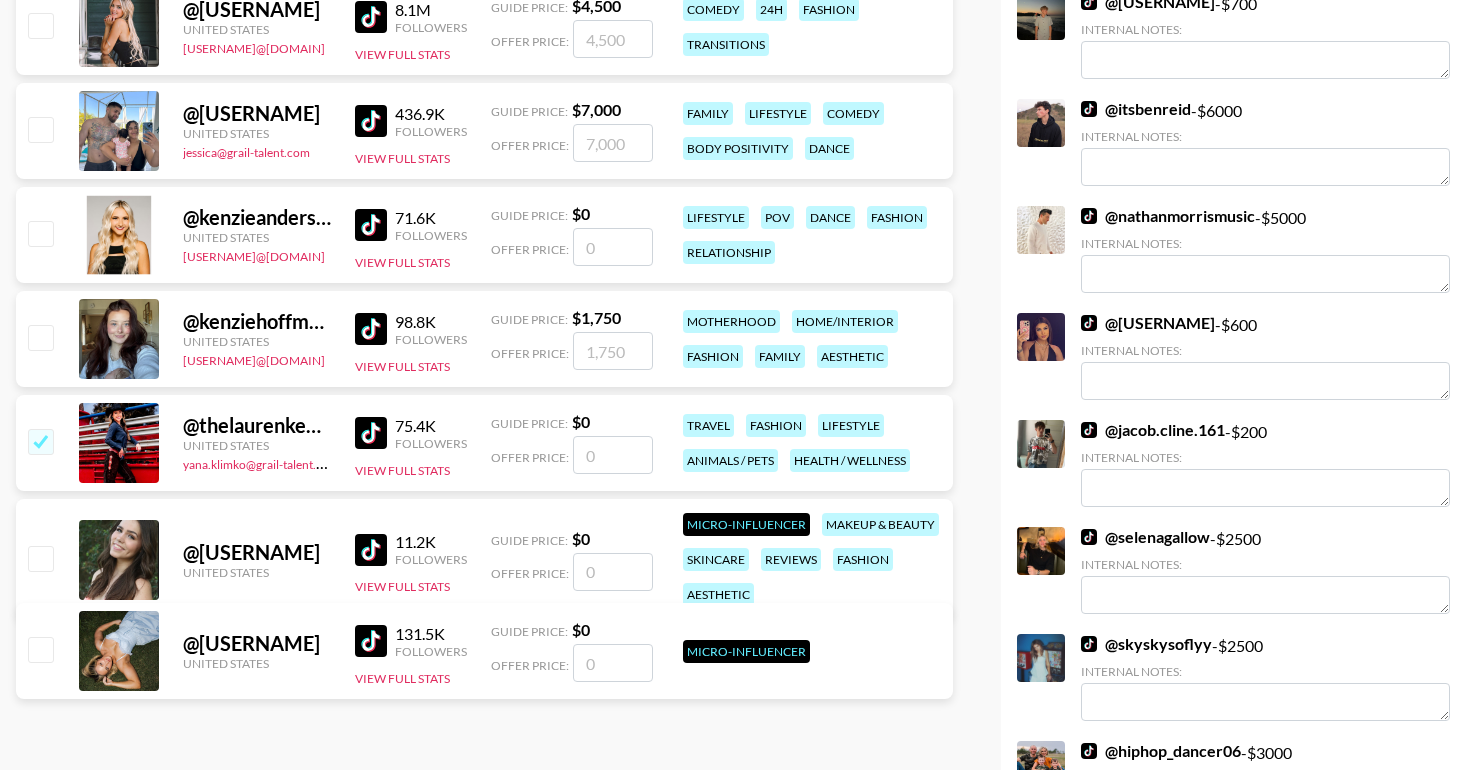 checkbox on "true" 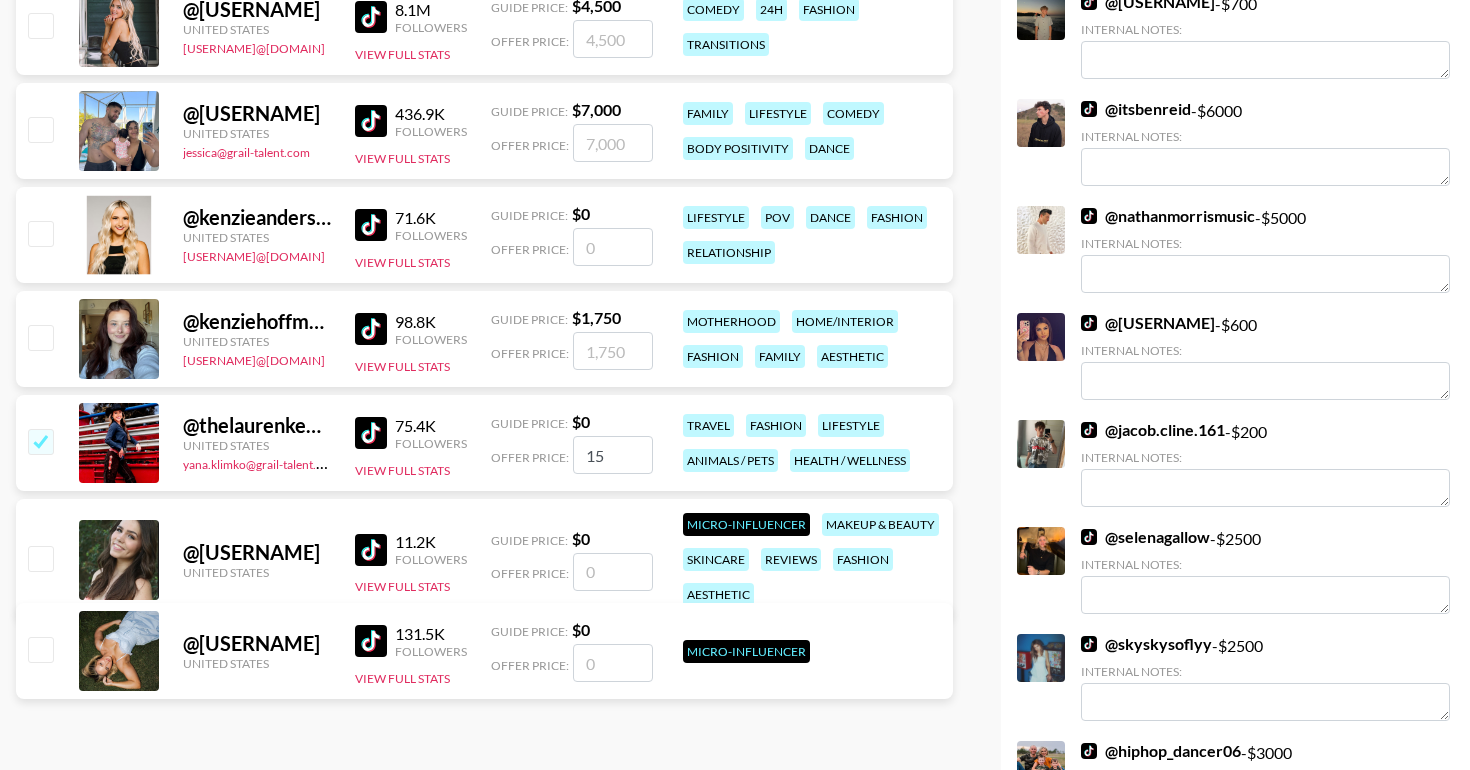 type on "1" 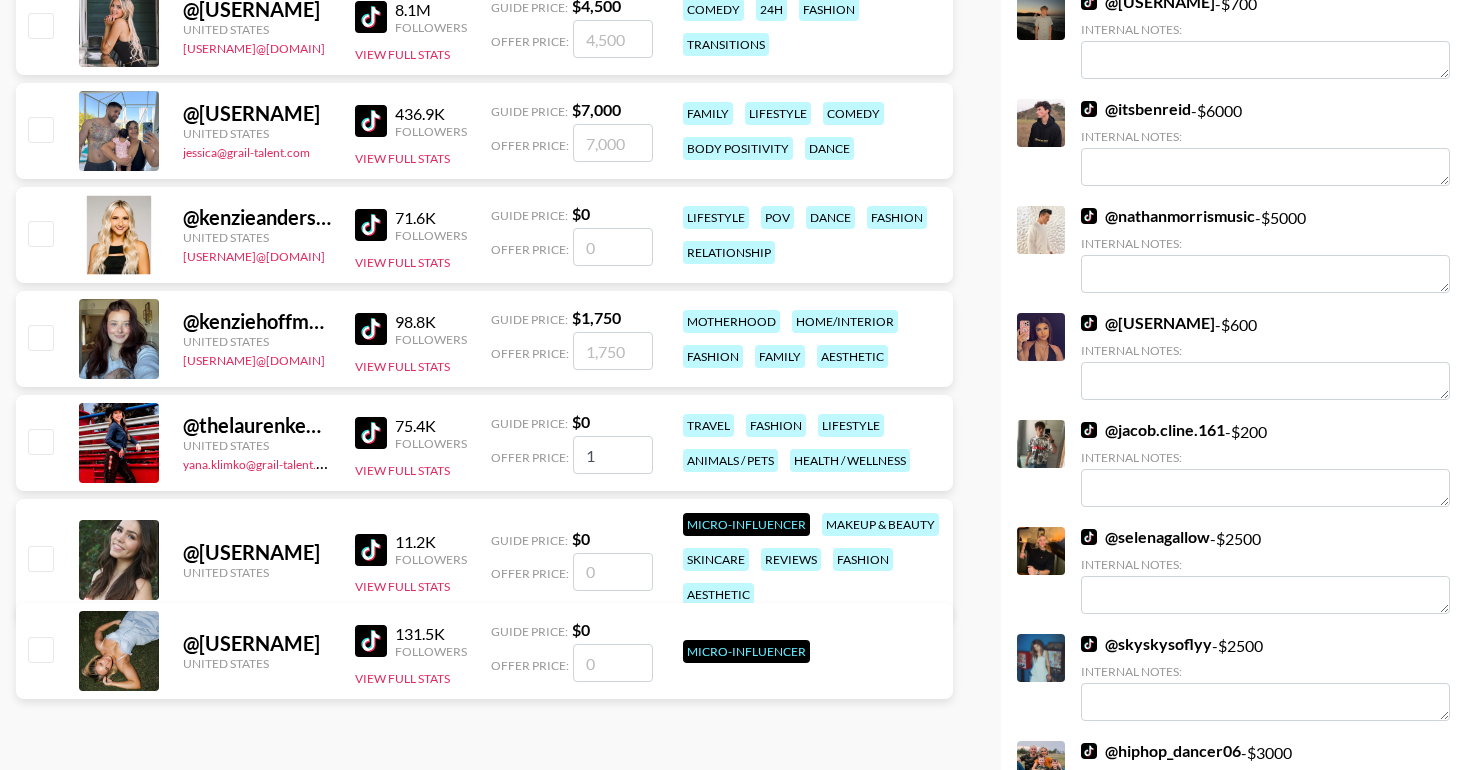 checkbox on "false" 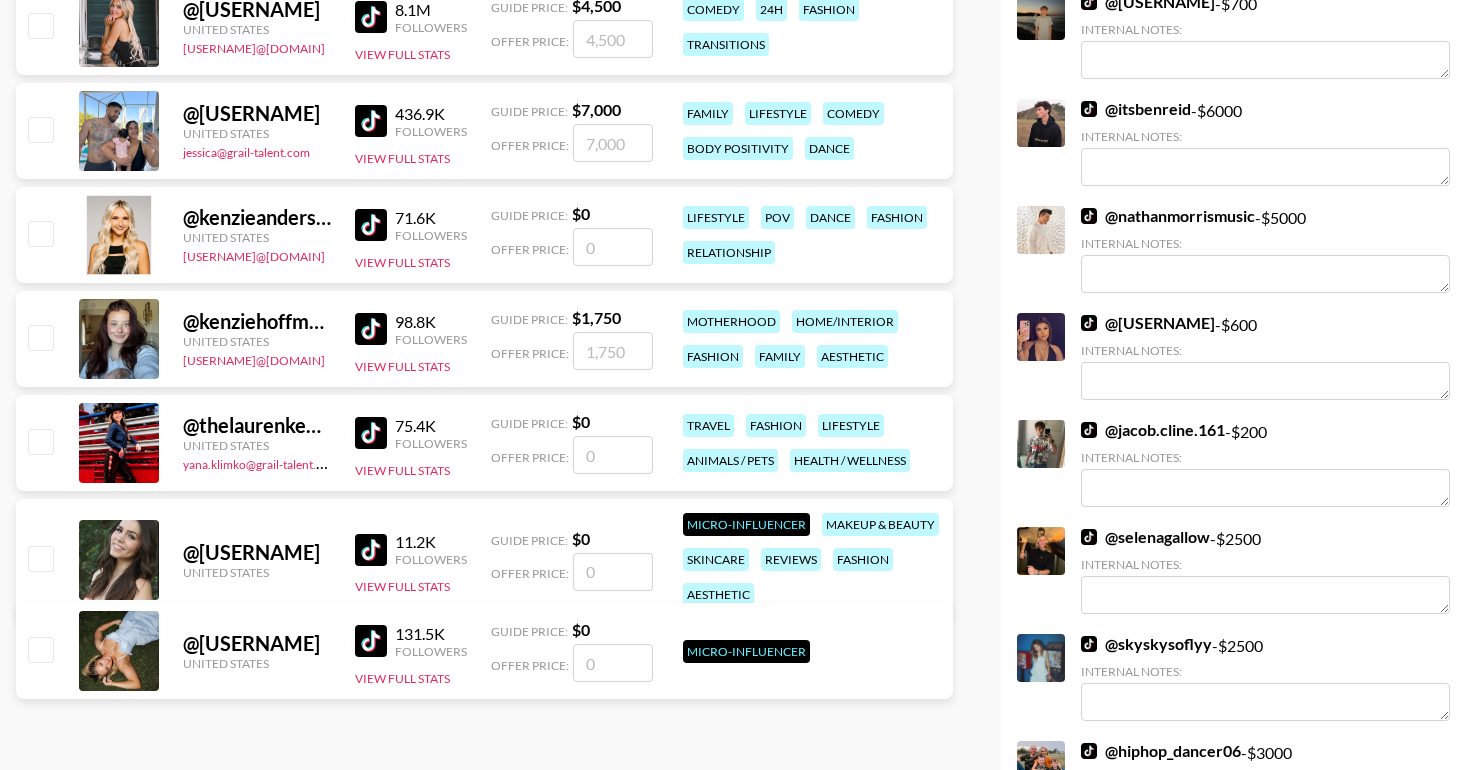 checkbox on "true" 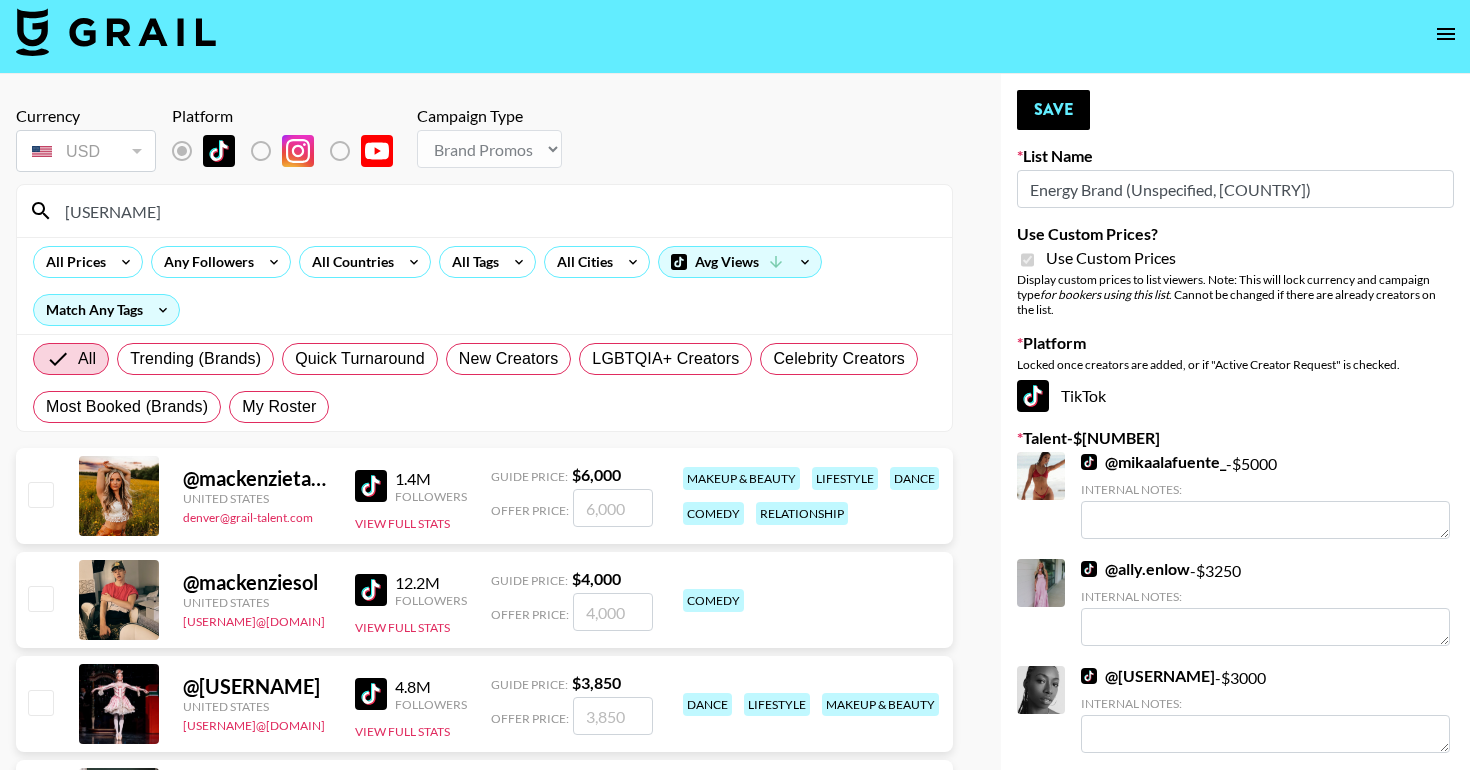 scroll, scrollTop: 0, scrollLeft: 0, axis: both 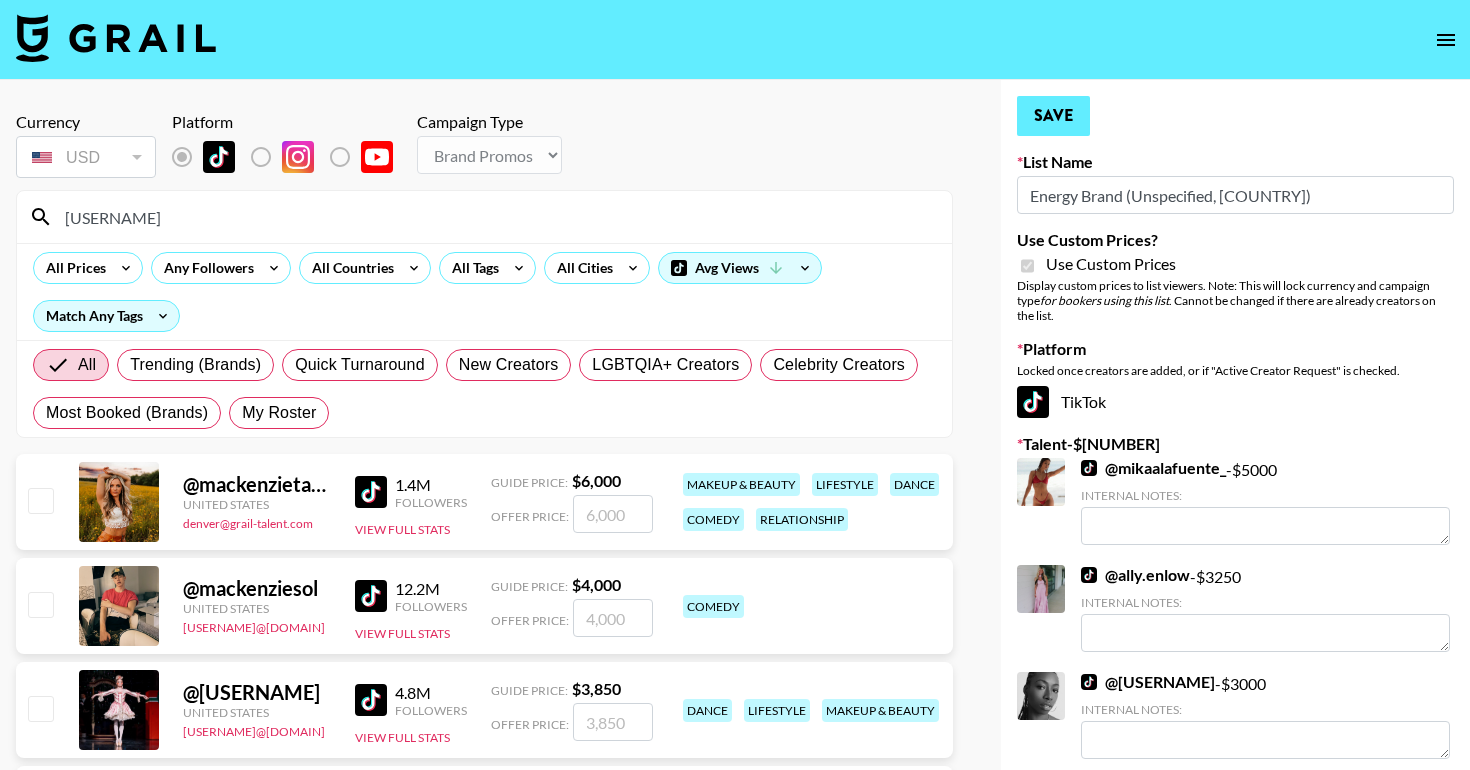 type on "1700" 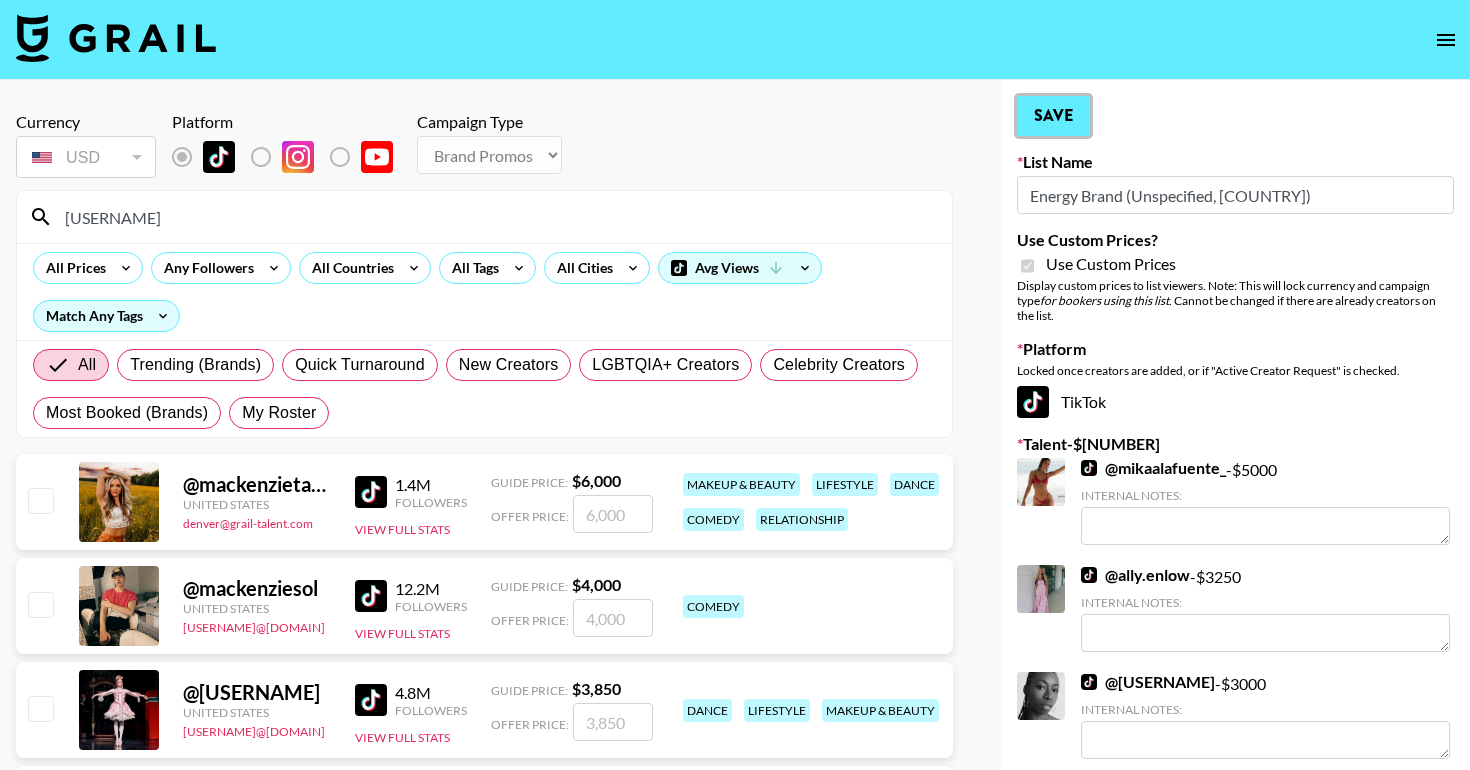 click on "Save" at bounding box center (1053, 116) 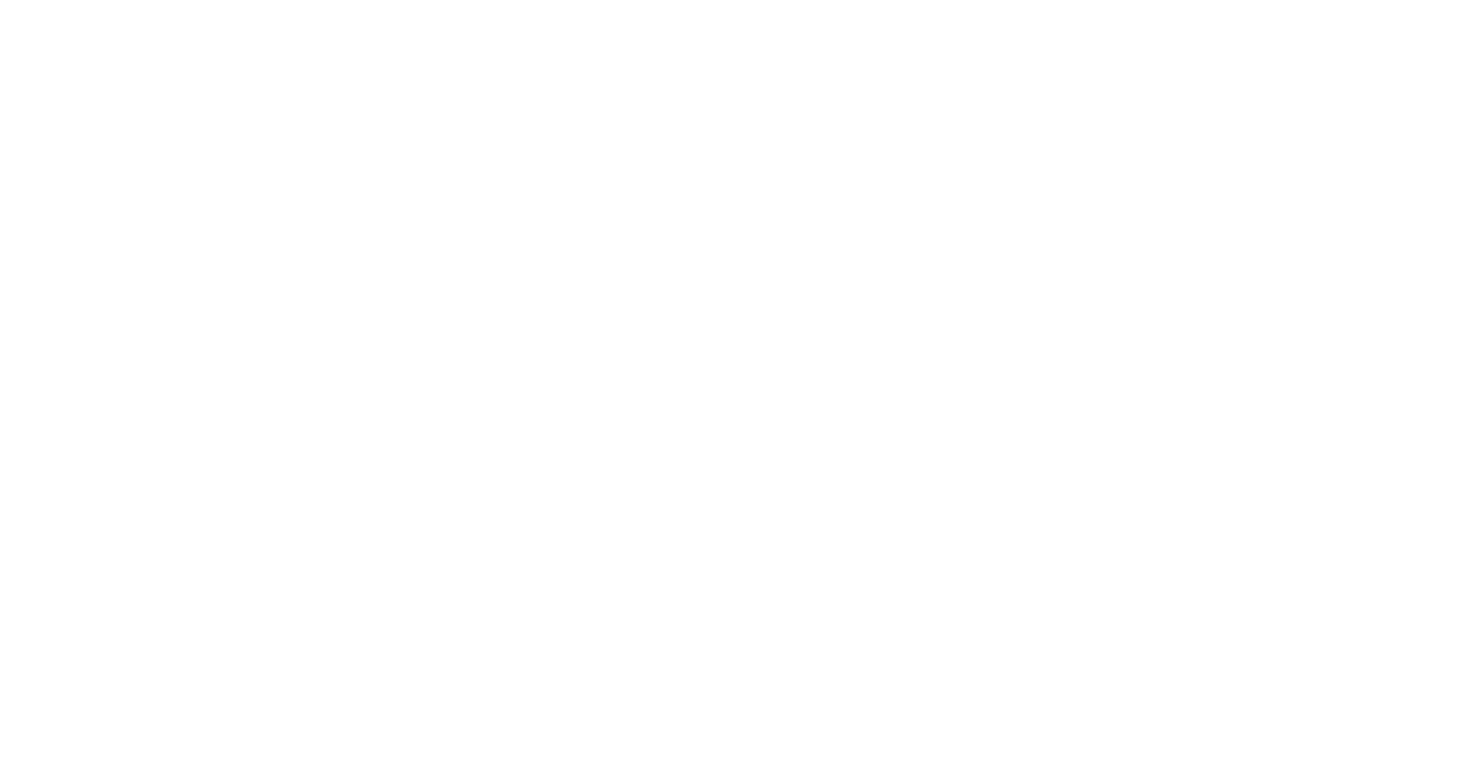 scroll, scrollTop: 0, scrollLeft: 0, axis: both 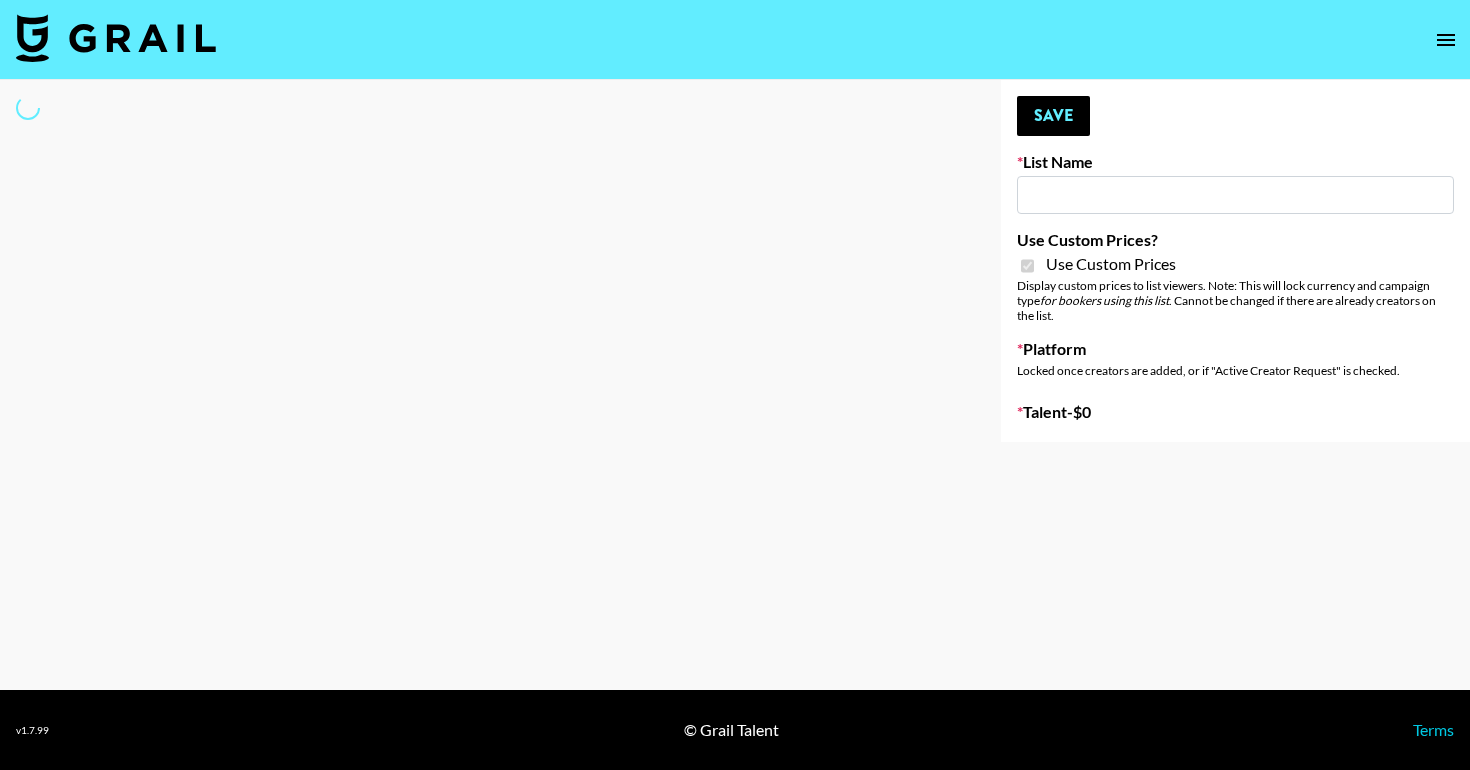 type on "Sports  - OKCOOL" 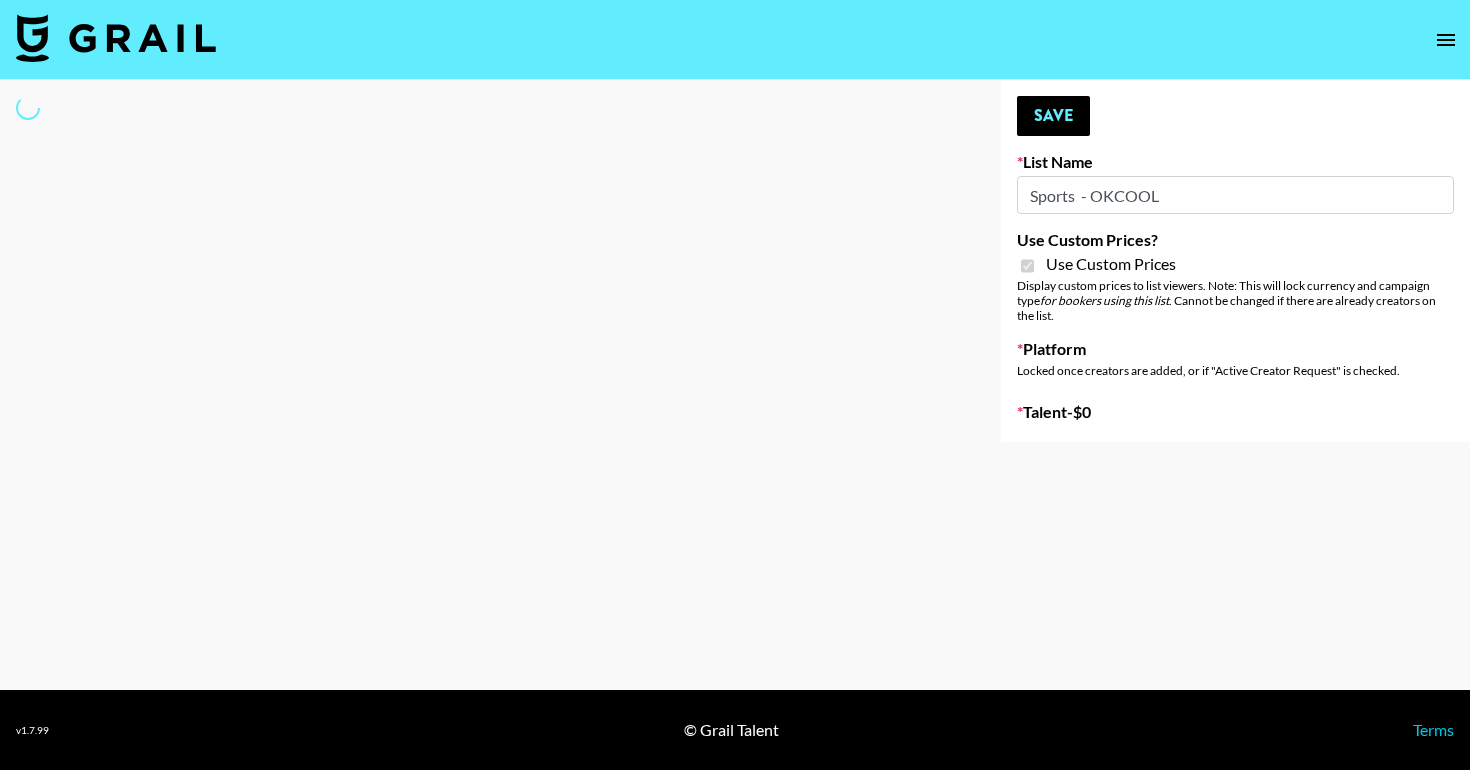 select on "Brand" 